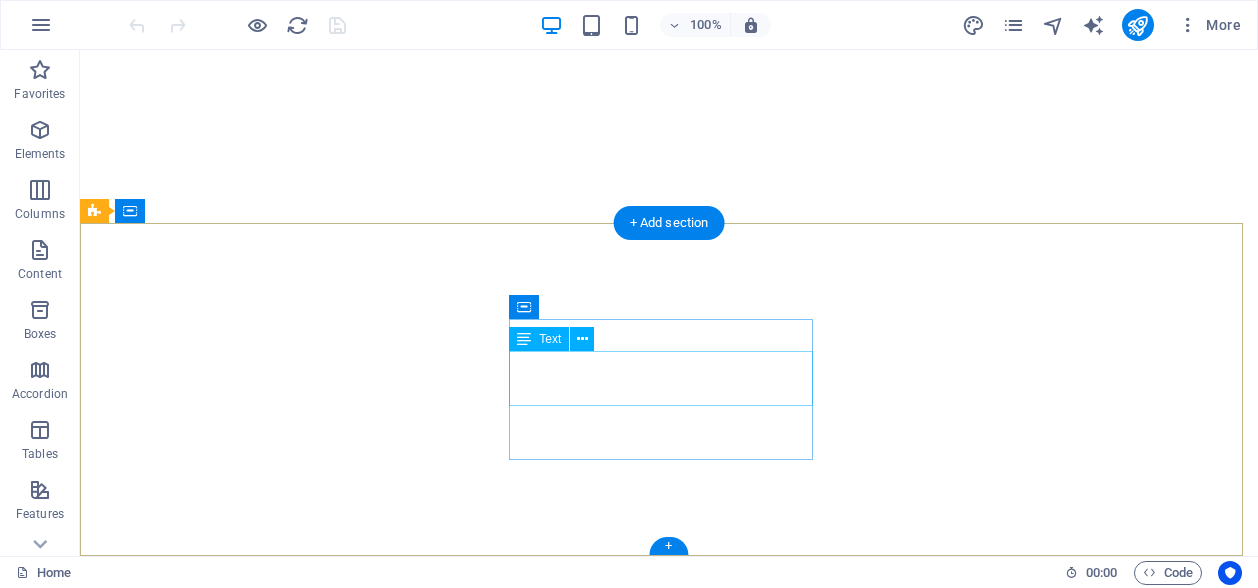 scroll, scrollTop: 0, scrollLeft: 0, axis: both 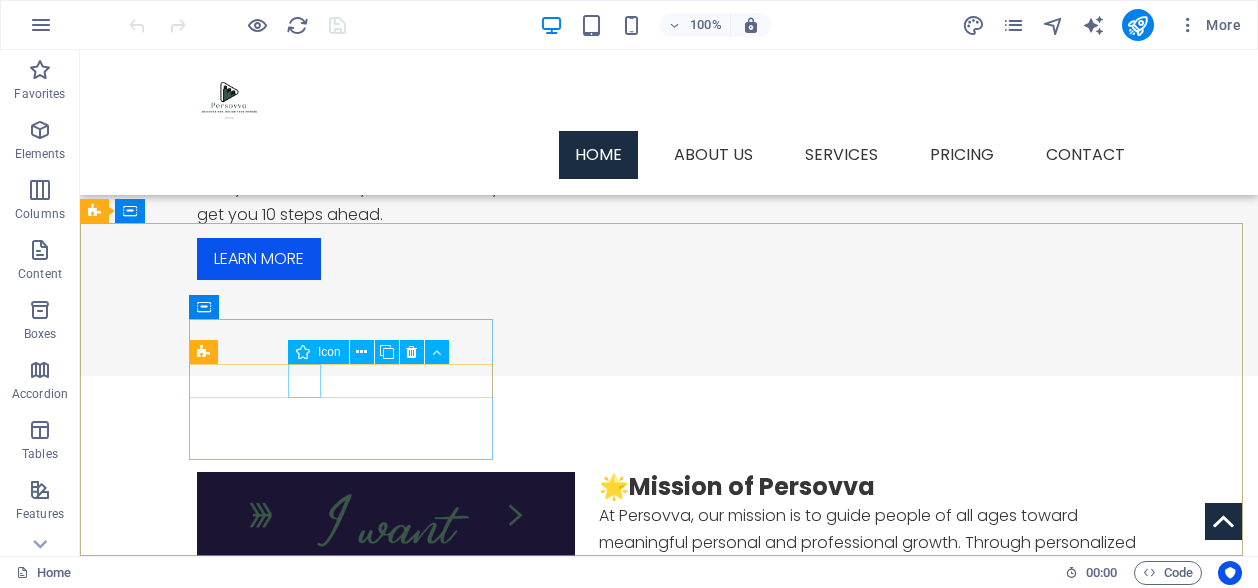 click on "Icon" at bounding box center (318, 352) 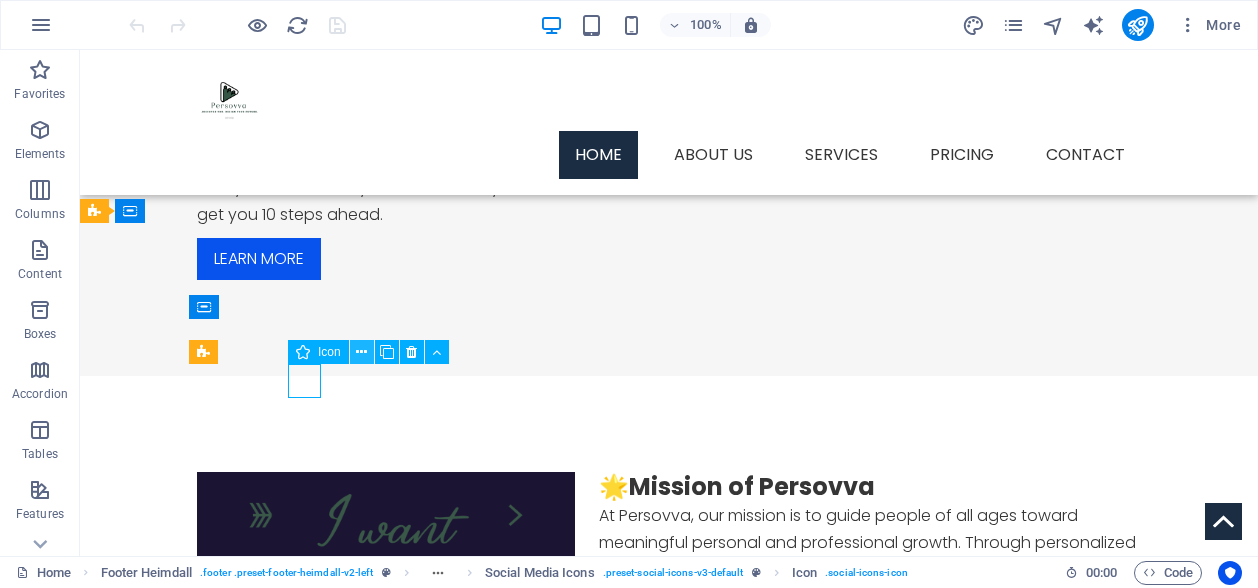 click at bounding box center [361, 352] 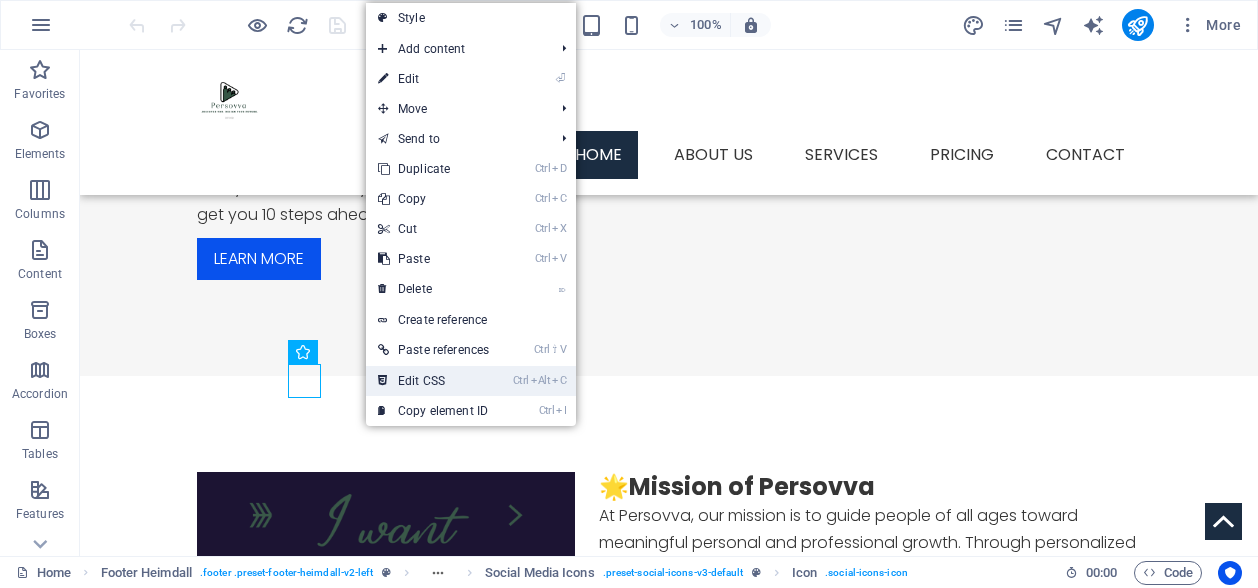 click on "Ctrl Alt C  Edit CSS" at bounding box center (433, 381) 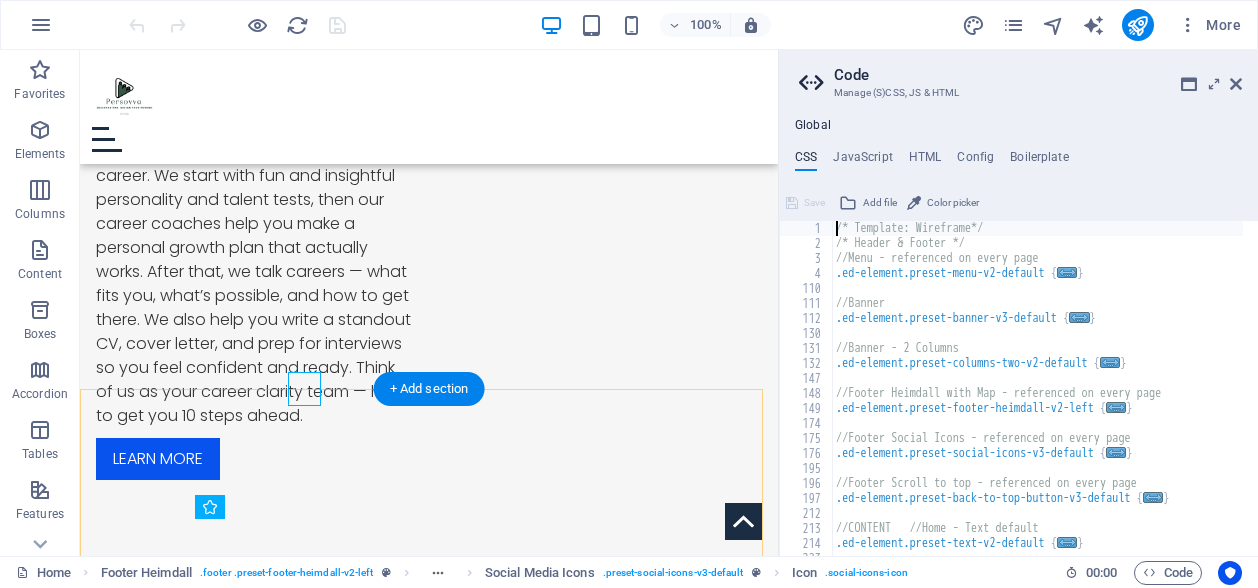 scroll, scrollTop: 980, scrollLeft: 0, axis: vertical 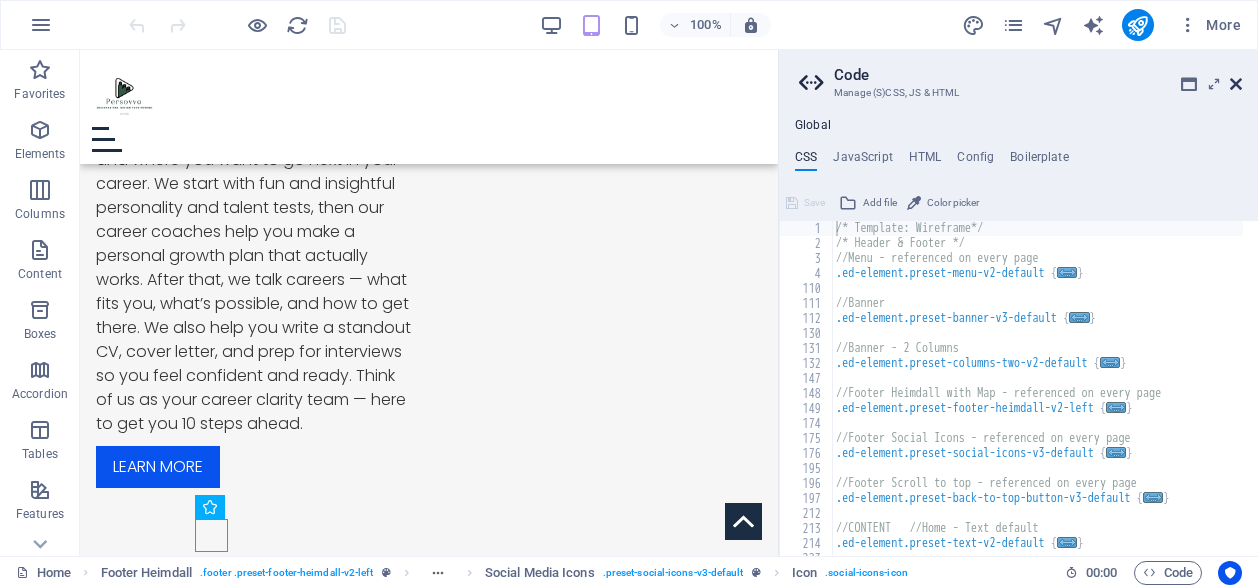 drag, startPoint x: 1232, startPoint y: 85, endPoint x: 1068, endPoint y: 66, distance: 165.09694 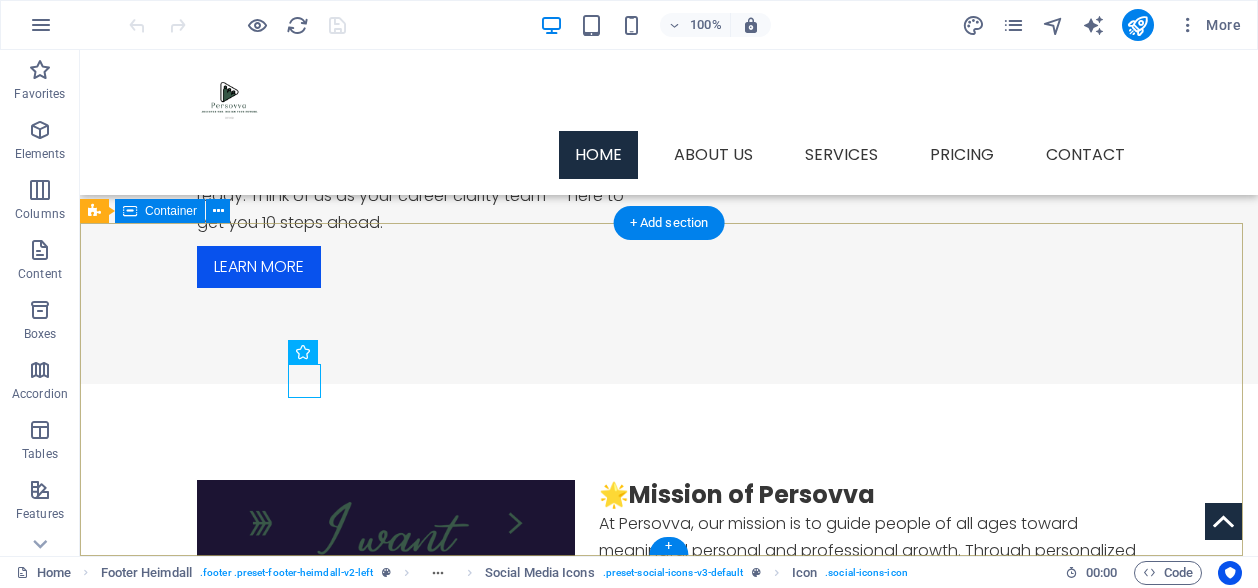 scroll, scrollTop: 988, scrollLeft: 0, axis: vertical 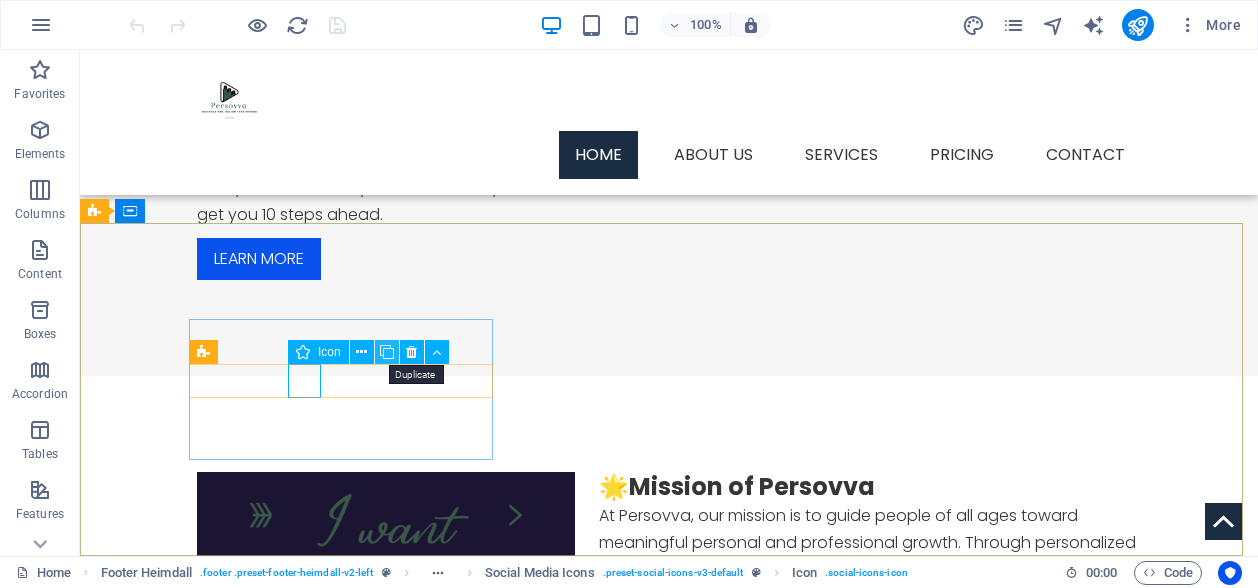 click at bounding box center (387, 352) 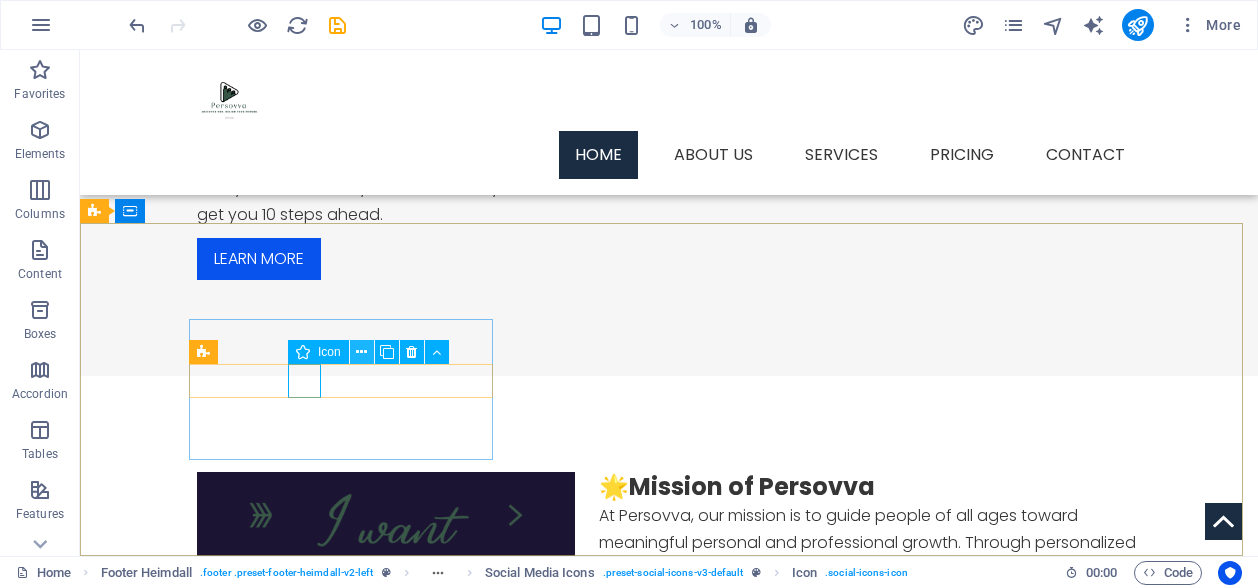 click at bounding box center [361, 352] 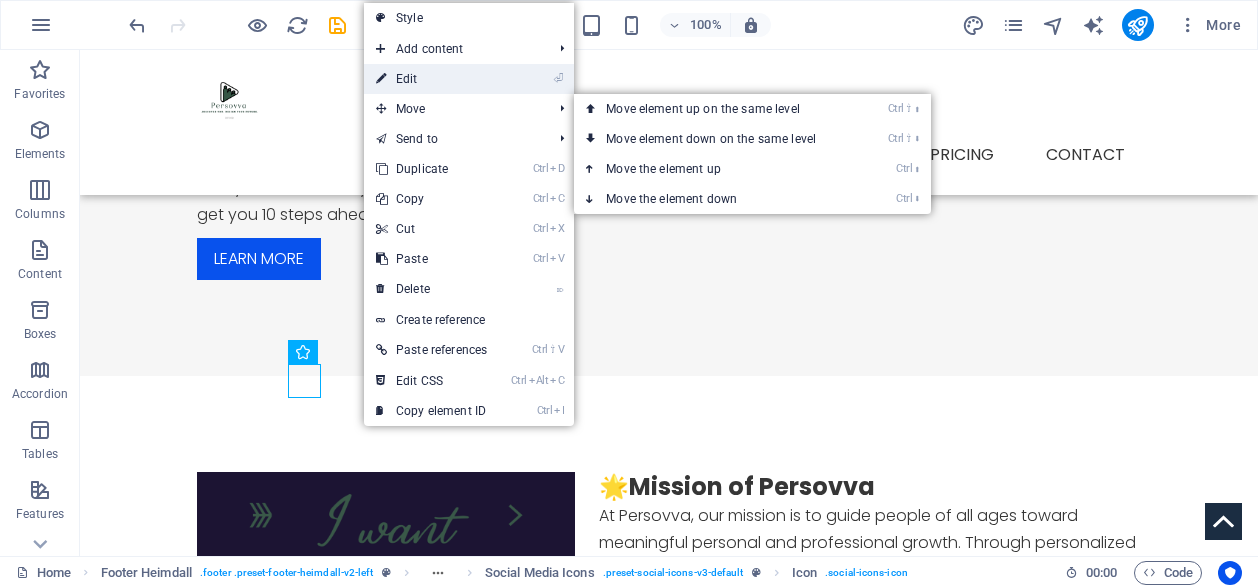 click on "⏎  Edit" at bounding box center (431, 79) 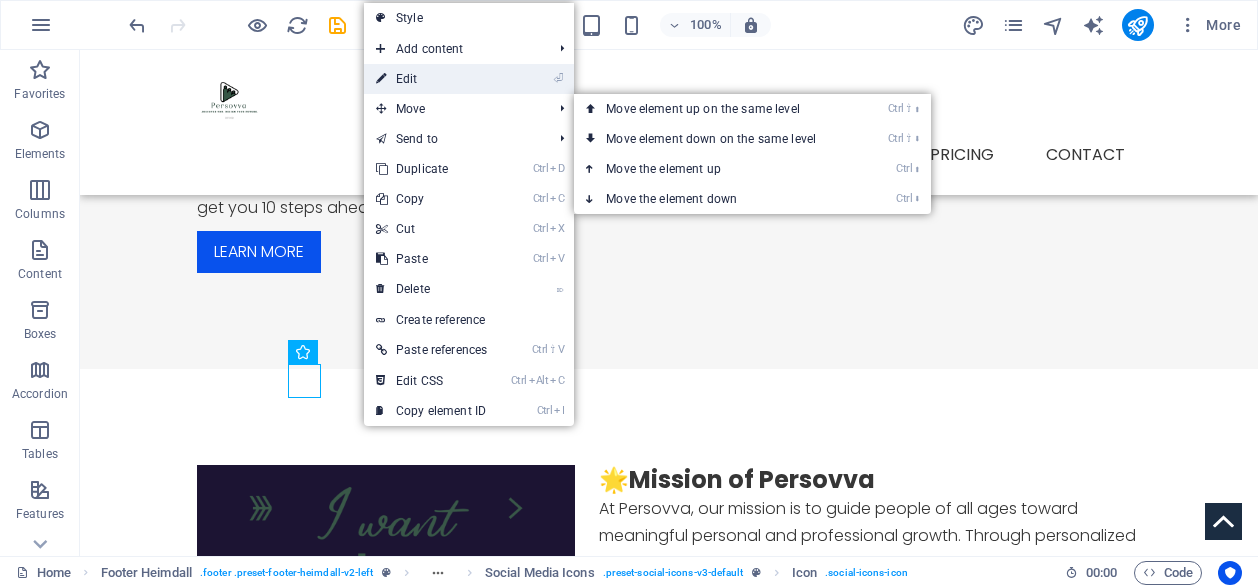 select on "xMidYMid" 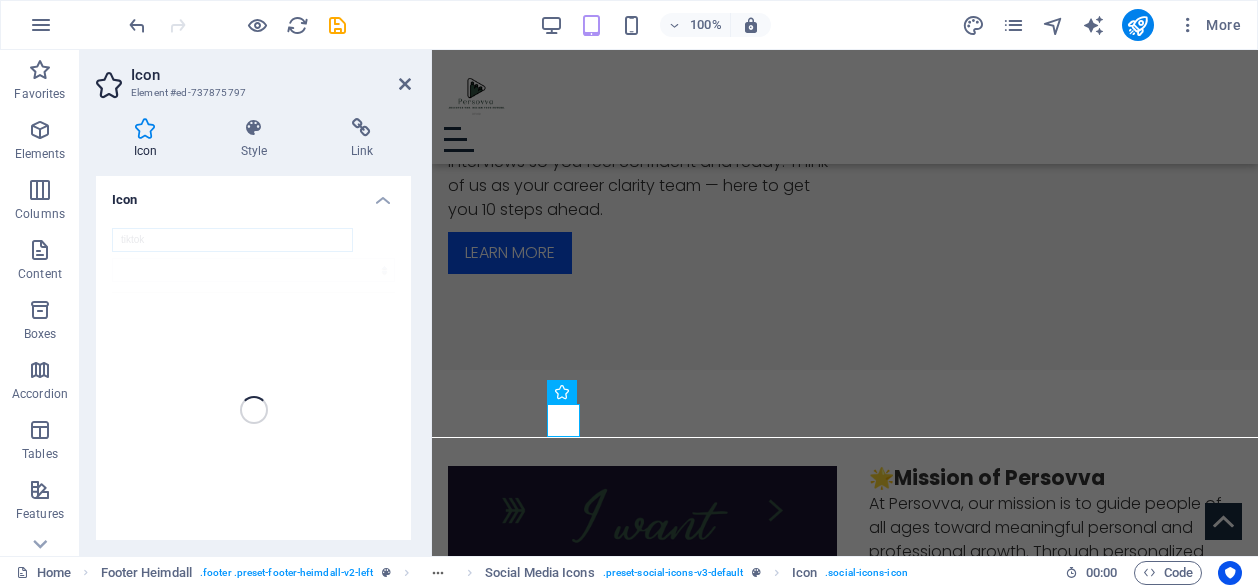 scroll, scrollTop: 980, scrollLeft: 0, axis: vertical 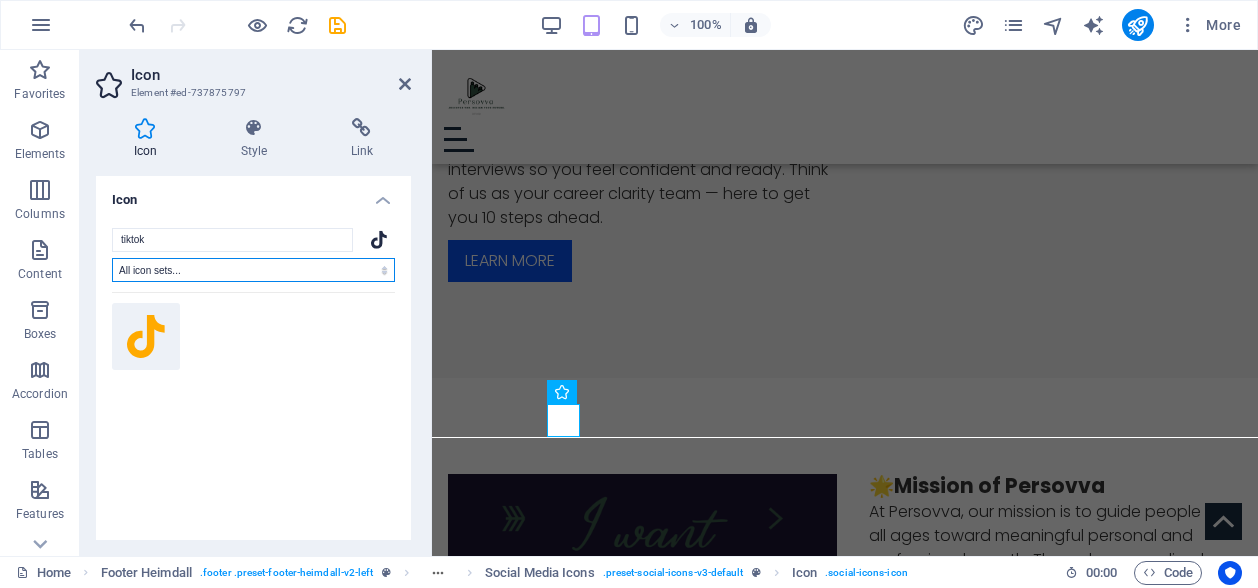 click on "All icon sets... IcoFont Ionicons FontAwesome Brands FontAwesome Duotone FontAwesome Solid FontAwesome Regular FontAwesome Light FontAwesome Thin FontAwesome Sharp Solid FontAwesome Sharp Regular FontAwesome Sharp Light FontAwesome Sharp Thin" at bounding box center [253, 270] 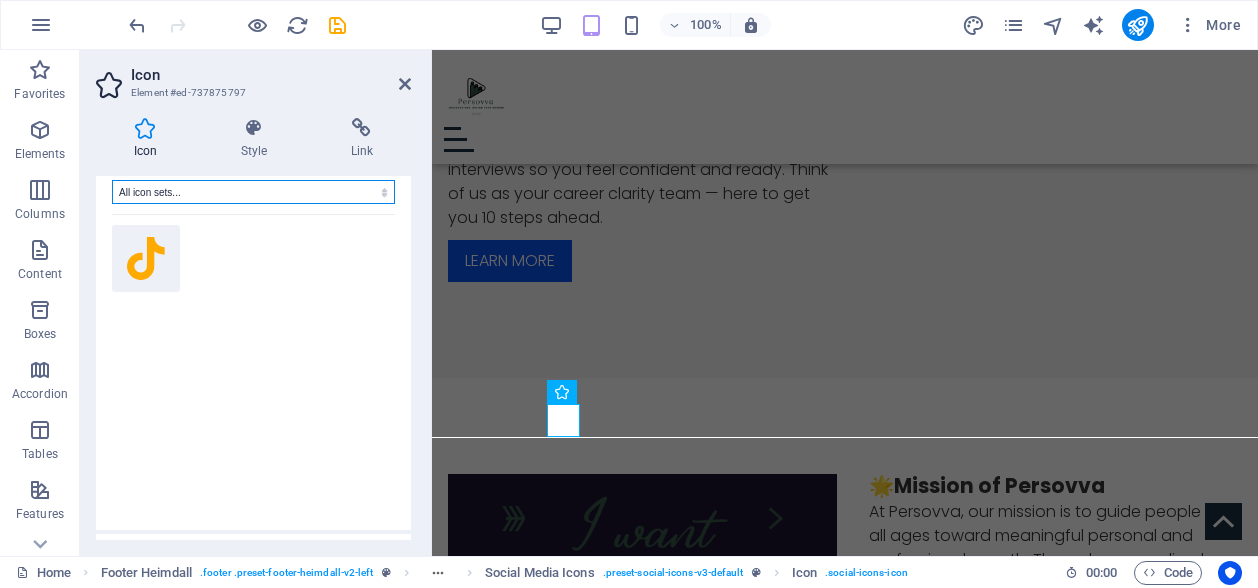 scroll, scrollTop: 93, scrollLeft: 0, axis: vertical 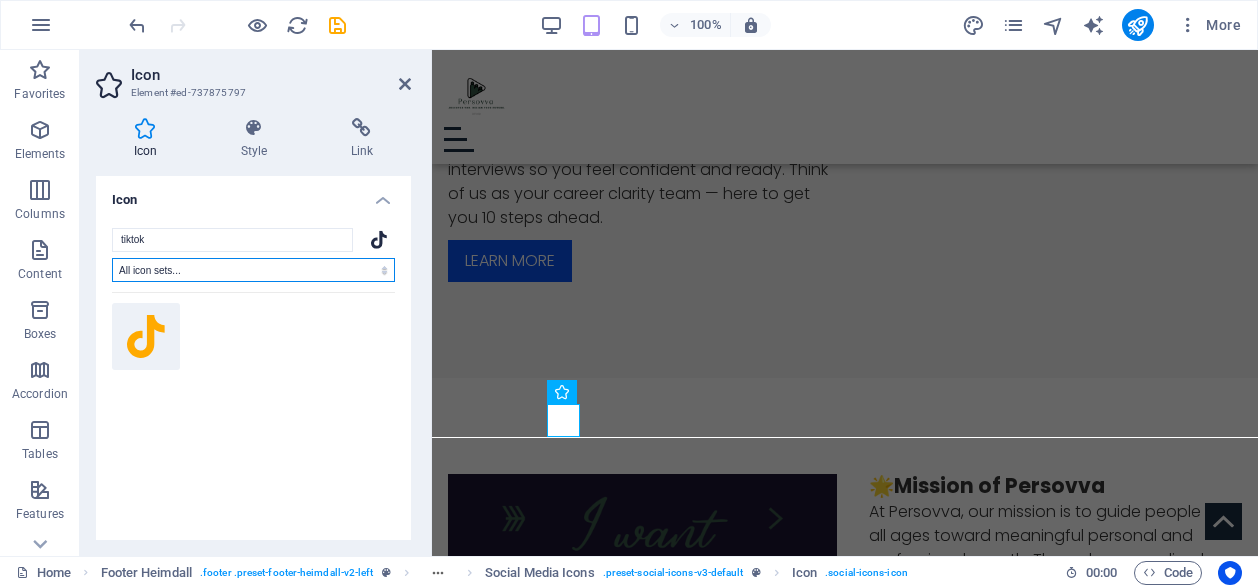 click on "All icon sets... IcoFont Ionicons FontAwesome Brands FontAwesome Duotone FontAwesome Solid FontAwesome Regular FontAwesome Light FontAwesome Thin FontAwesome Sharp Solid FontAwesome Sharp Regular FontAwesome Sharp Light FontAwesome Sharp Thin" at bounding box center (253, 270) 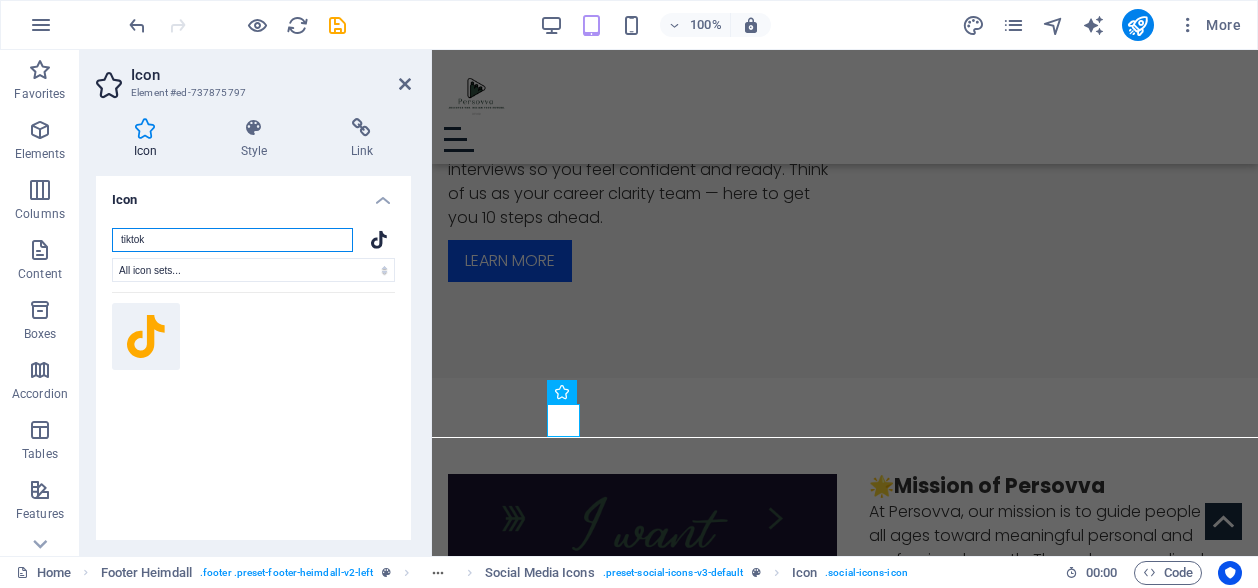 click on "tiktok" at bounding box center (232, 240) 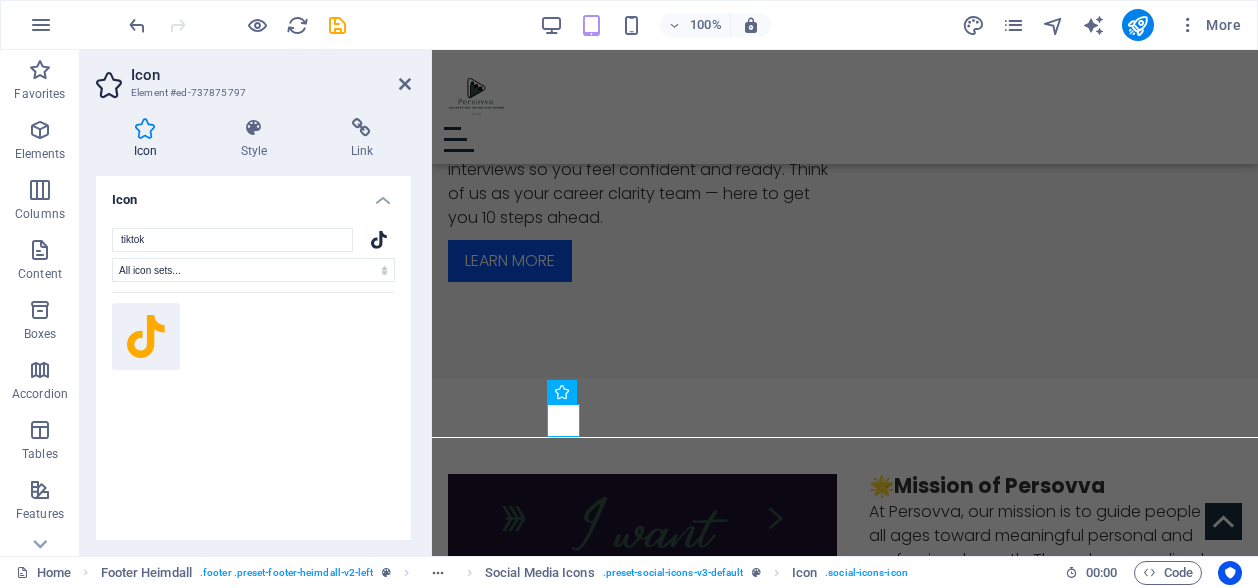 click 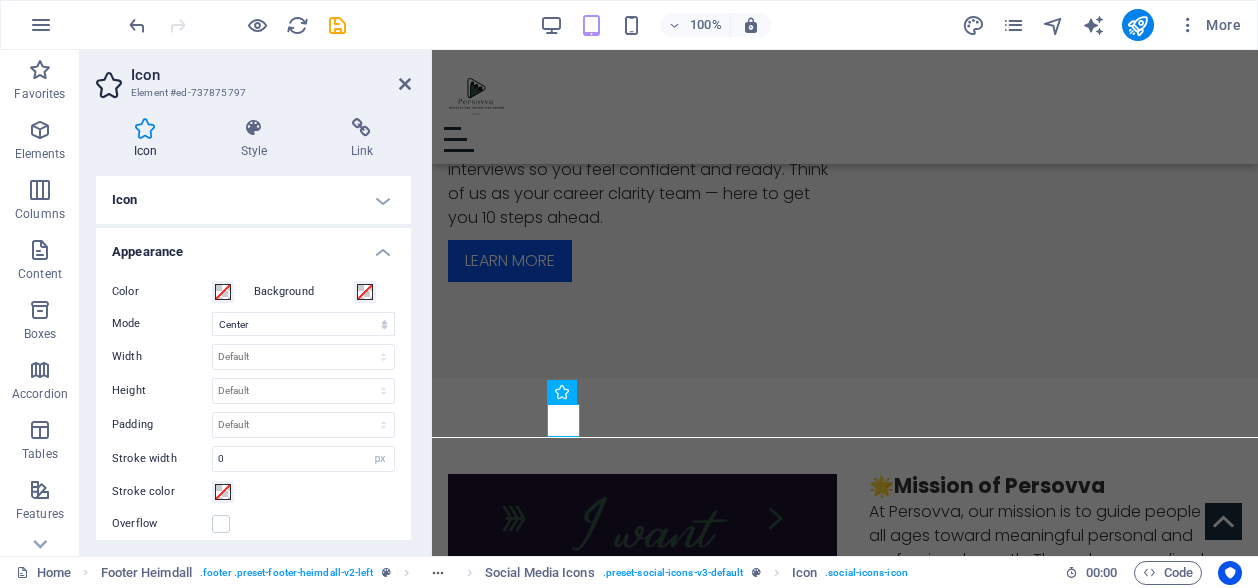 click on "Icon" at bounding box center [253, 200] 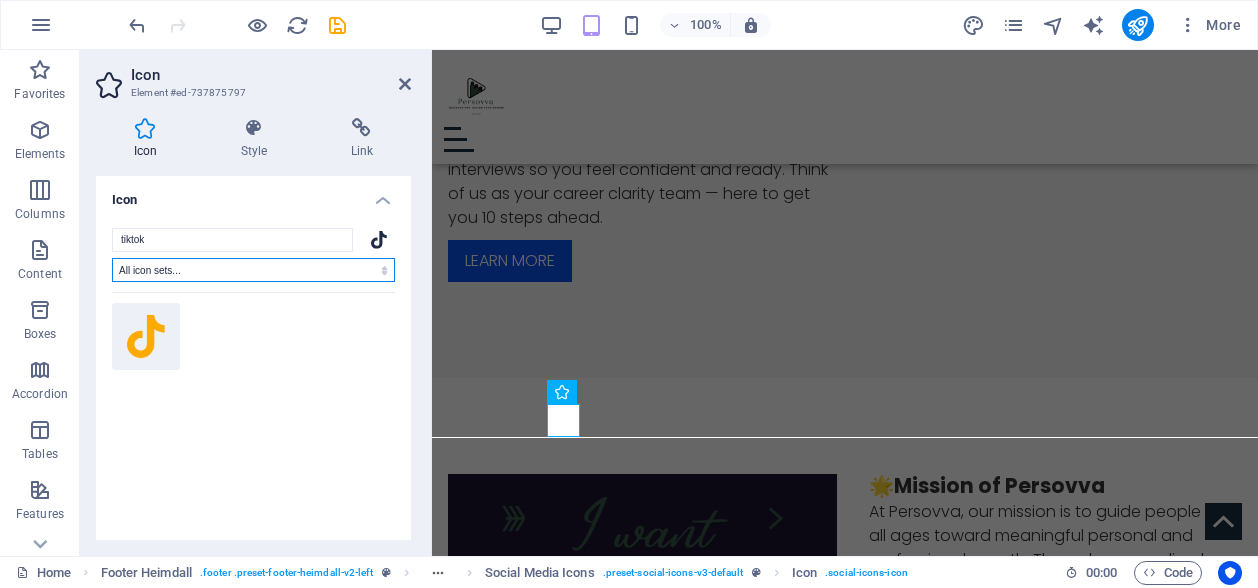 click on "All icon sets... IcoFont Ionicons FontAwesome Brands FontAwesome Duotone FontAwesome Solid FontAwesome Regular FontAwesome Light FontAwesome Thin FontAwesome Sharp Solid FontAwesome Sharp Regular FontAwesome Sharp Light FontAwesome Sharp Thin" at bounding box center (253, 270) 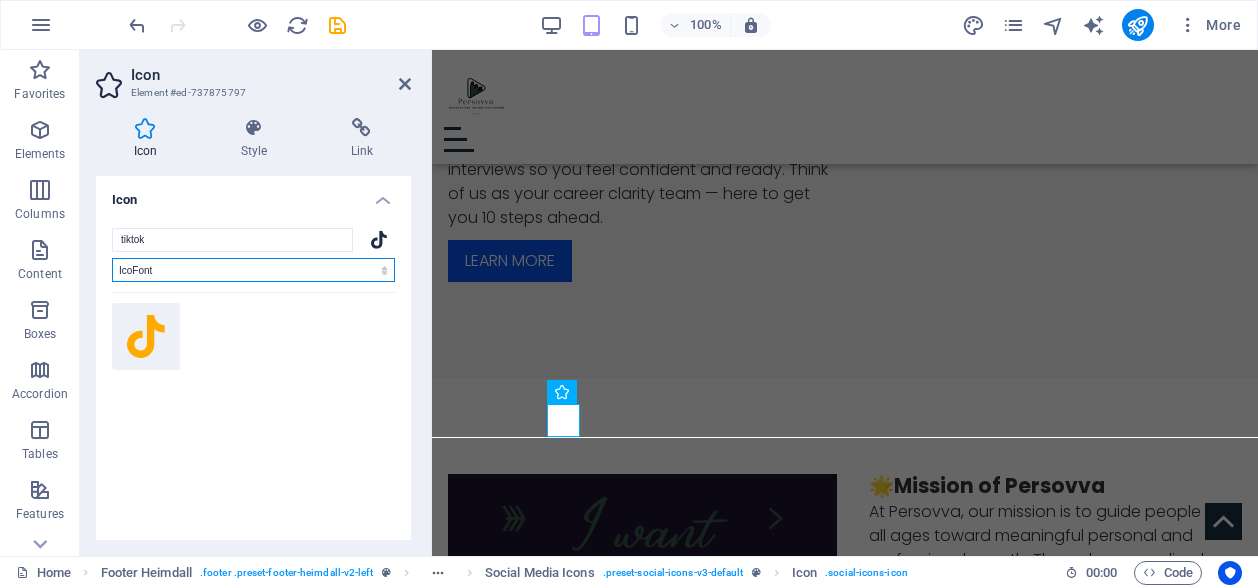 click on "All icon sets... IcoFont Ionicons FontAwesome Brands FontAwesome Duotone FontAwesome Solid FontAwesome Regular FontAwesome Light FontAwesome Thin FontAwesome Sharp Solid FontAwesome Sharp Regular FontAwesome Sharp Light FontAwesome Sharp Thin" at bounding box center (253, 270) 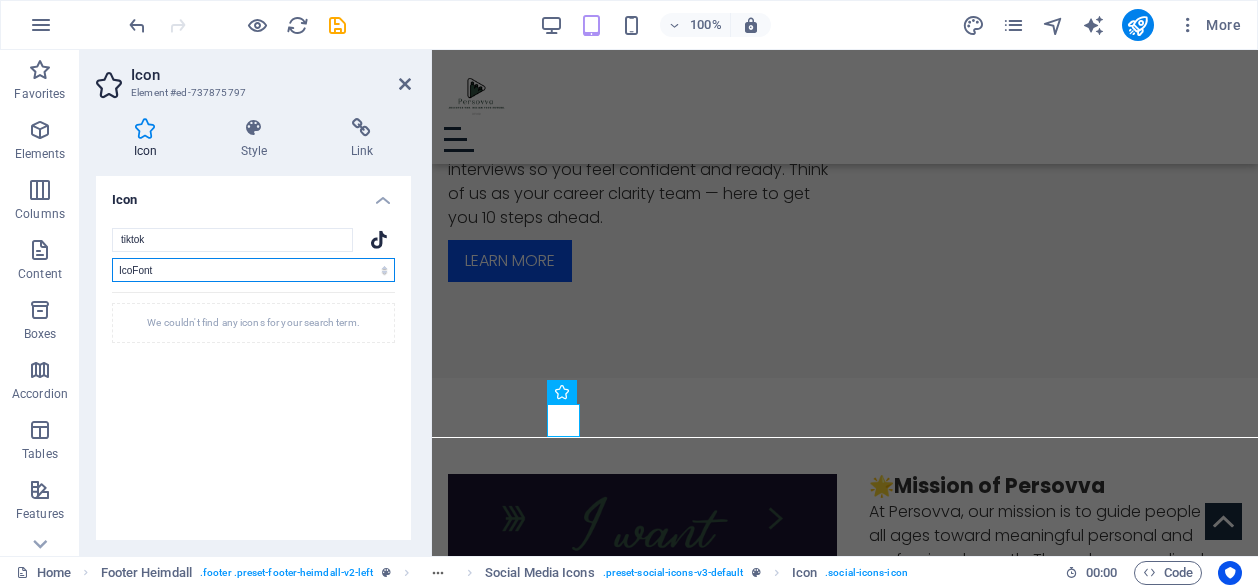 click on "All icon sets... IcoFont Ionicons FontAwesome Brands FontAwesome Duotone FontAwesome Solid FontAwesome Regular FontAwesome Light FontAwesome Thin FontAwesome Sharp Solid FontAwesome Sharp Regular FontAwesome Sharp Light FontAwesome Sharp Thin" at bounding box center [253, 270] 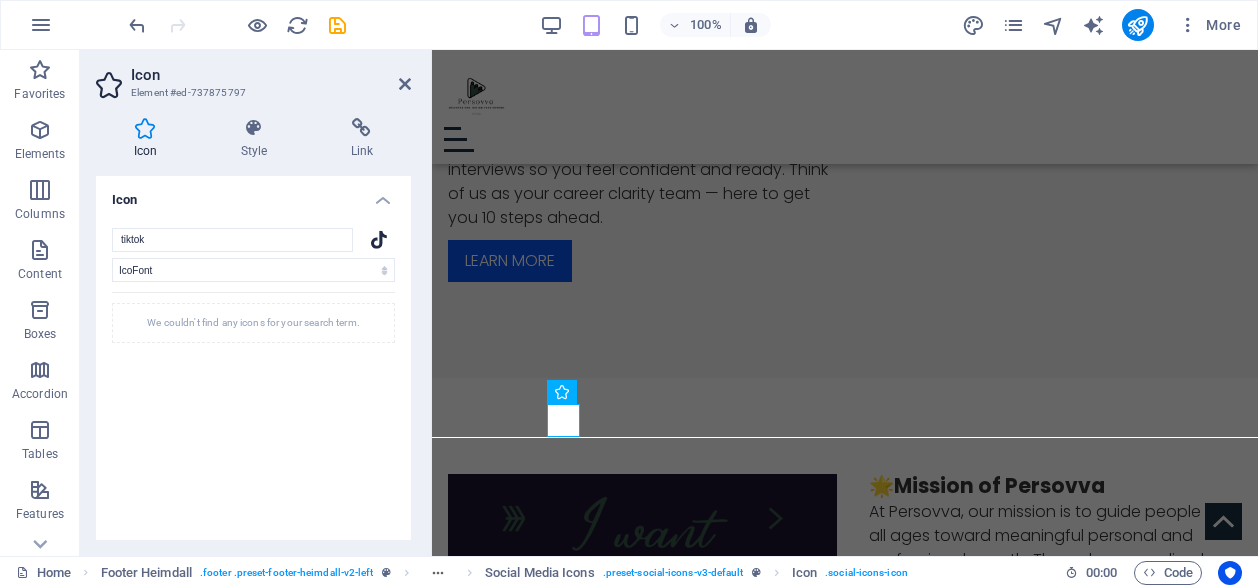 click on "Icon" at bounding box center (253, 194) 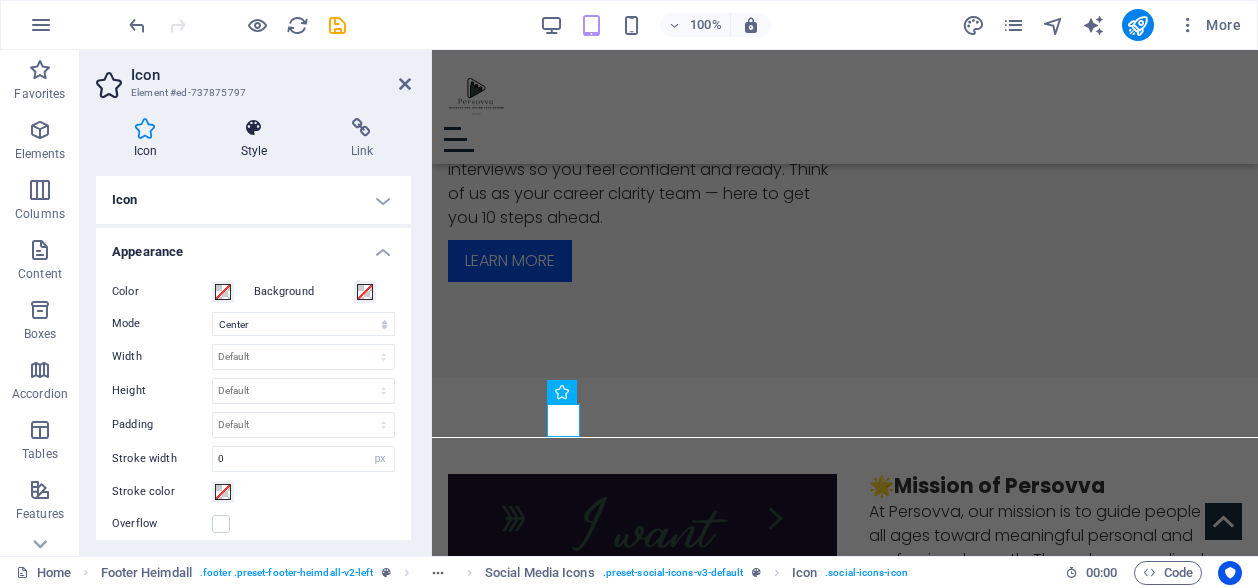 click at bounding box center [254, 128] 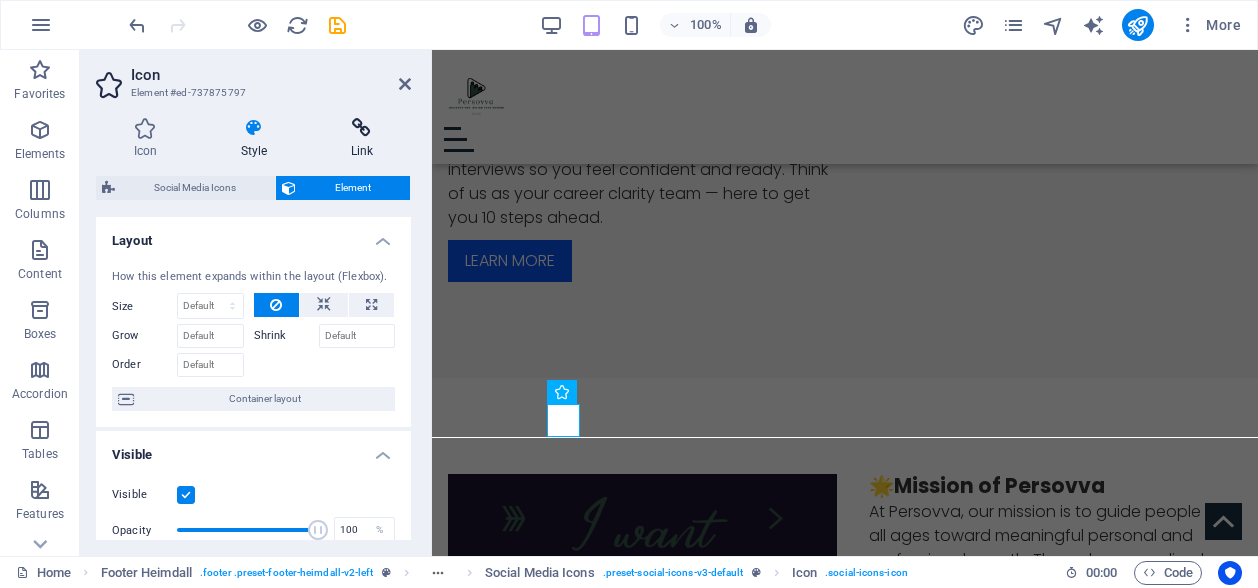 click at bounding box center (362, 128) 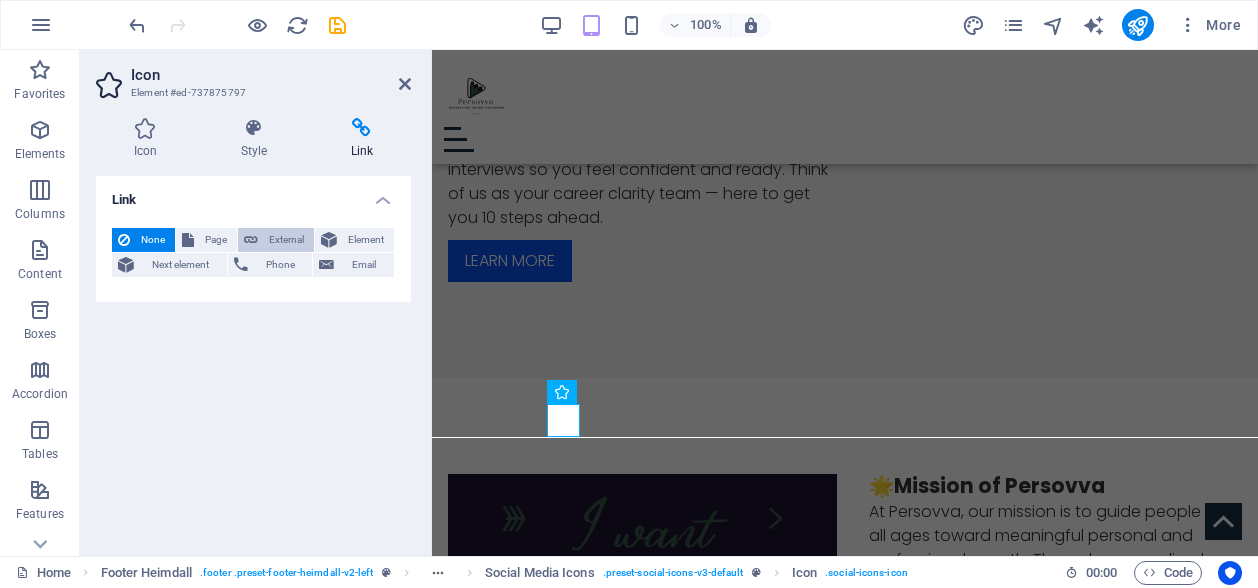 click on "External" at bounding box center (276, 240) 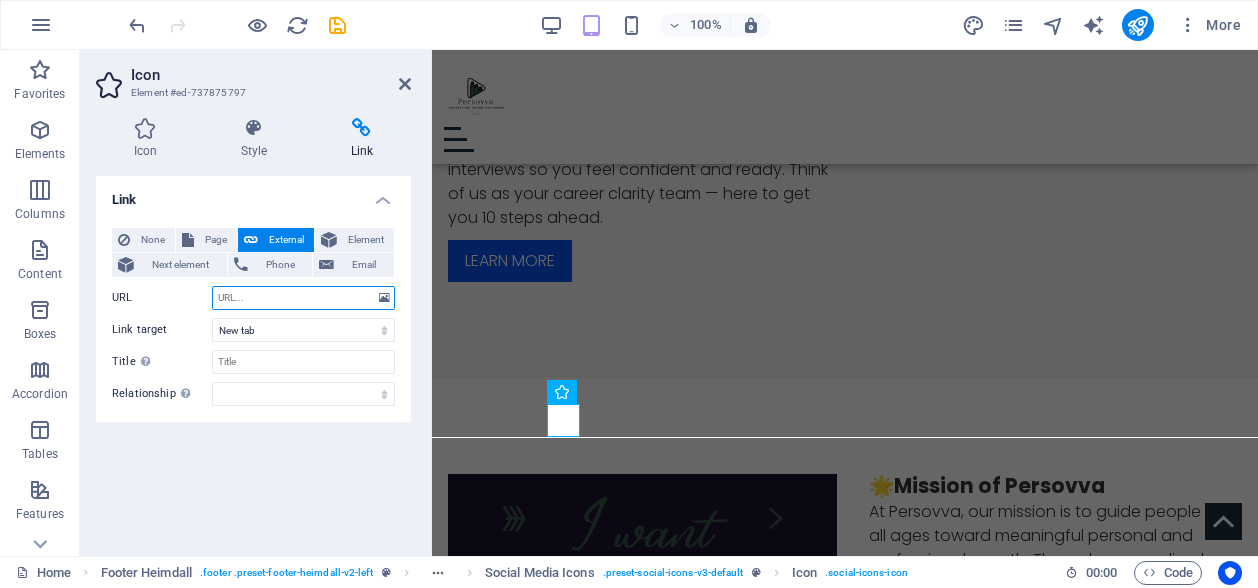 paste on "https://www.tiktok.com/[NAME]?_t=ZN-8ye7E99tMT1&_r=1" 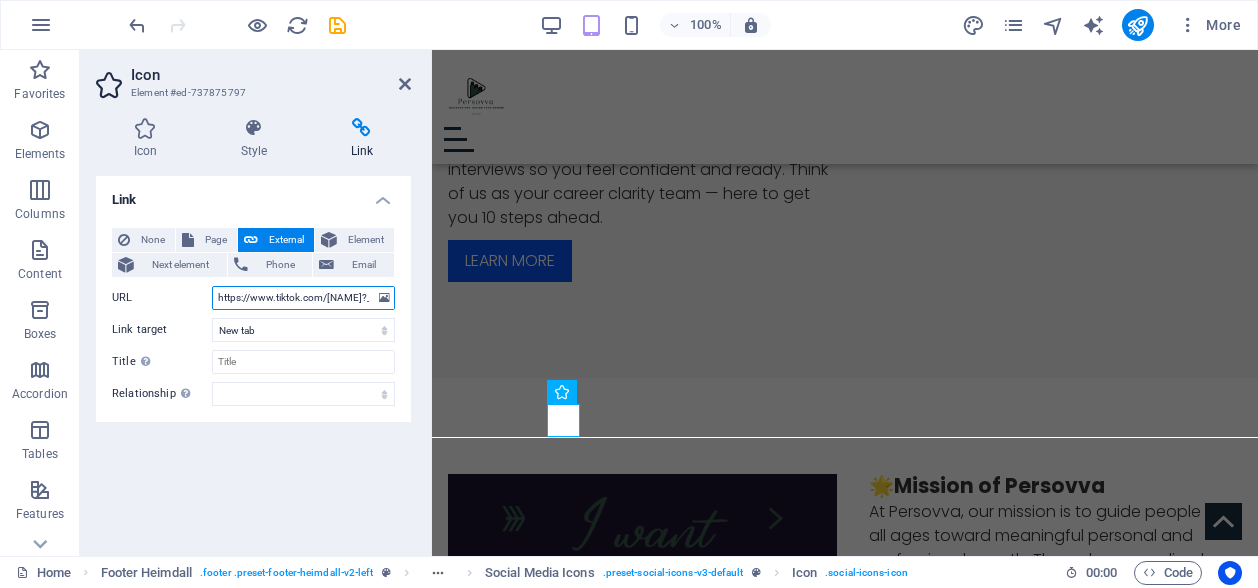 scroll, scrollTop: 0, scrollLeft: 126, axis: horizontal 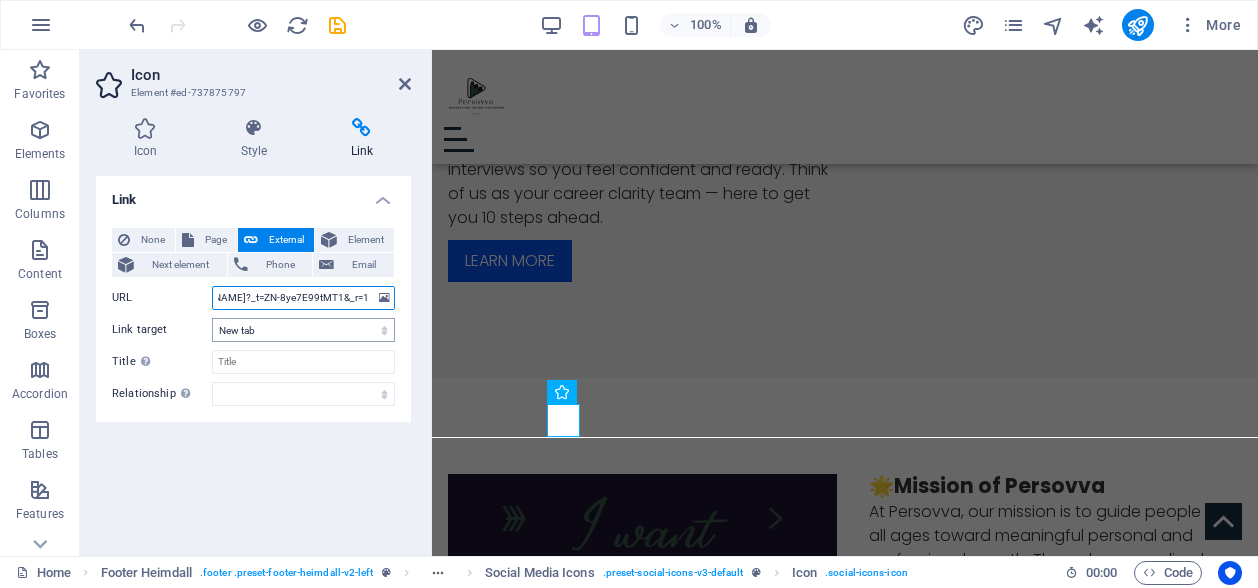 type on "https://www.tiktok.com/[NAME]?_t=ZN-8ye7E99tMT1&_r=1" 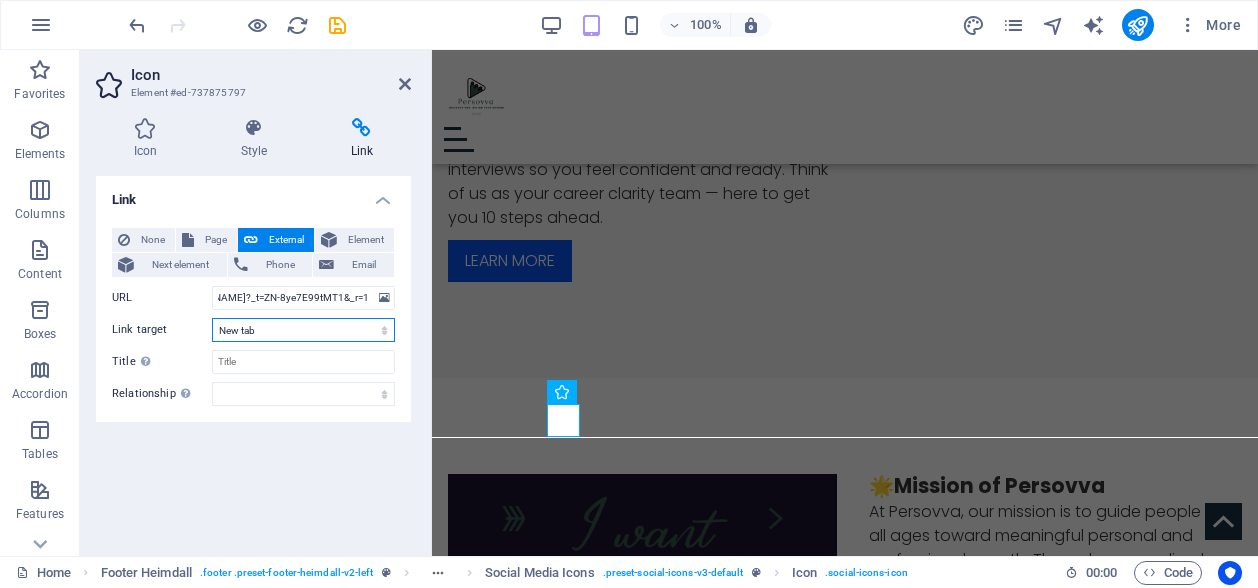 click on "New tab Same tab Overlay" at bounding box center (303, 330) 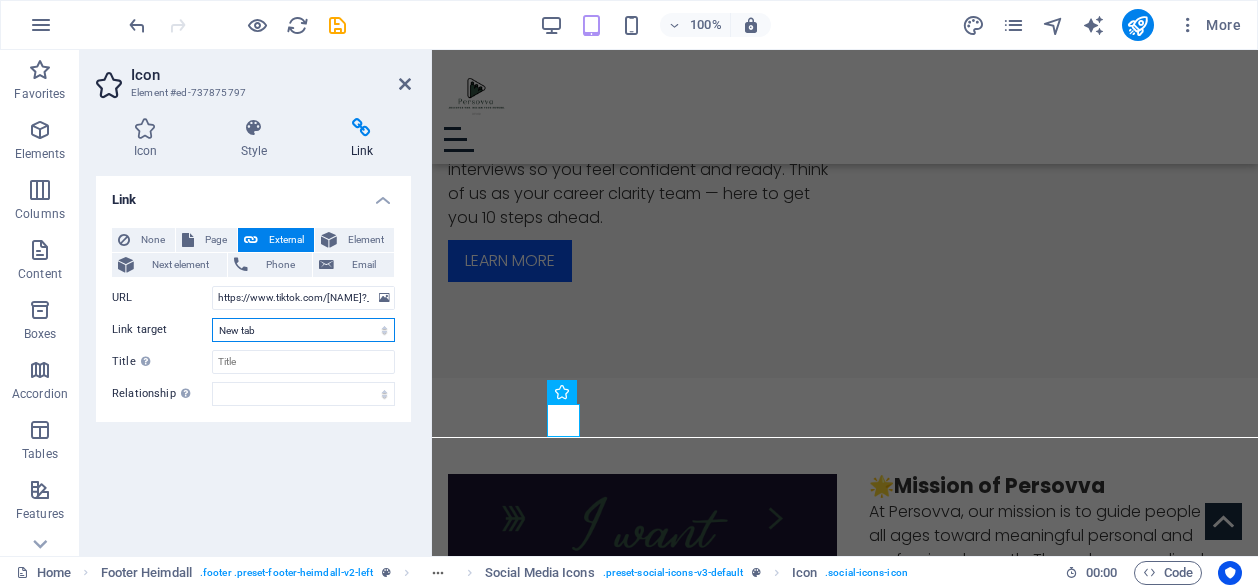 click on "New tab Same tab Overlay" at bounding box center (303, 330) 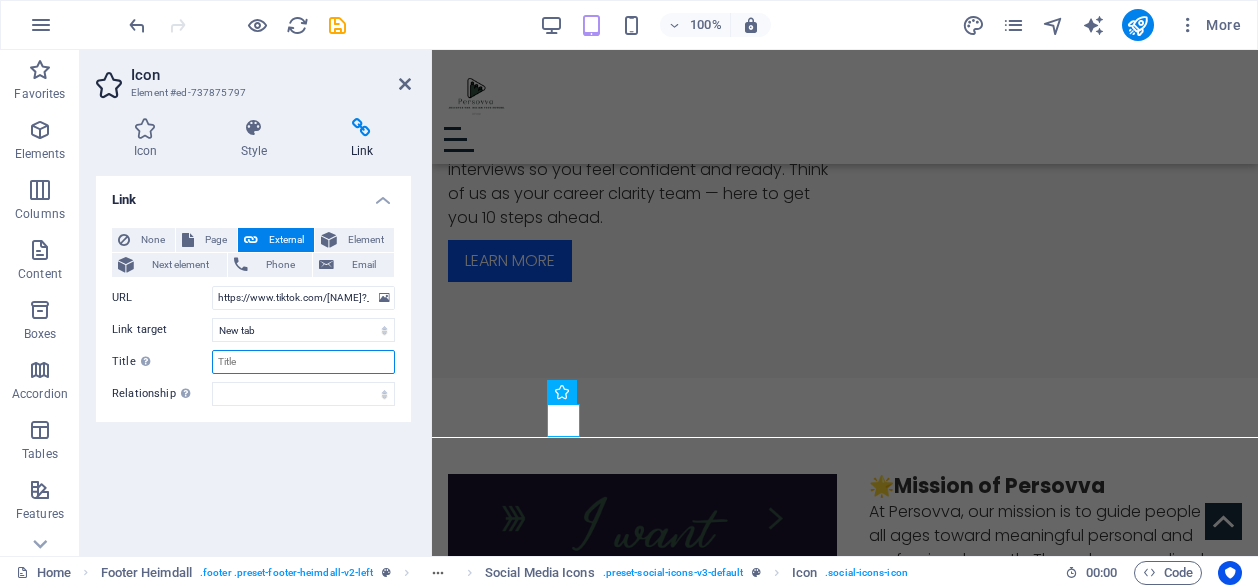 click on "Title Additional link description, should not be the same as the link text. The title is most often shown as a tooltip text when the mouse moves over the element. Leave empty if uncertain." at bounding box center [303, 362] 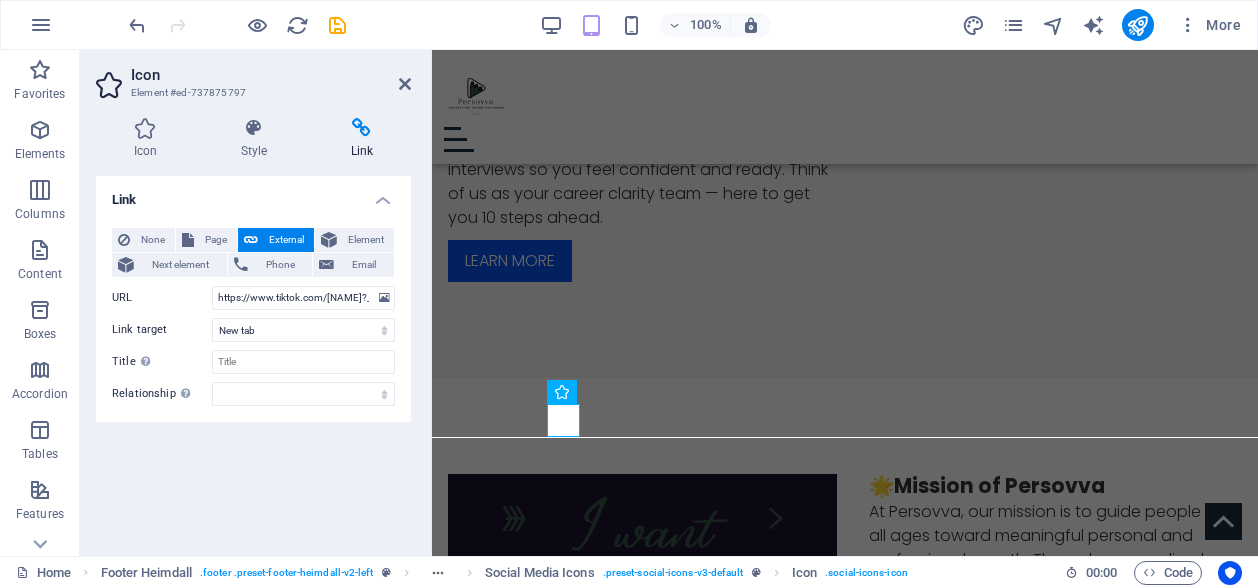 click on "Link None Page External Element Next element Phone Email Page Home About us Services Pricing Contact Legal Notice Privacy Home About us Services Element
URL https://www.tiktok.com/[NAME]?_t=ZN-8ye7E99tMT1&_r=1 Phone Email Link target New tab Same tab Overlay Title Additional link description, should not be the same as the link text. The title is most often shown as a tooltip text when the mouse moves over the element. Leave empty if uncertain. Relationship Sets the  relationship of this link to the link target . For example, the value "nofollow" instructs search engines not to follow the link. Can be left empty. alternate author bookmark external help license next nofollow noreferrer noopener prev search tag" at bounding box center [253, 358] 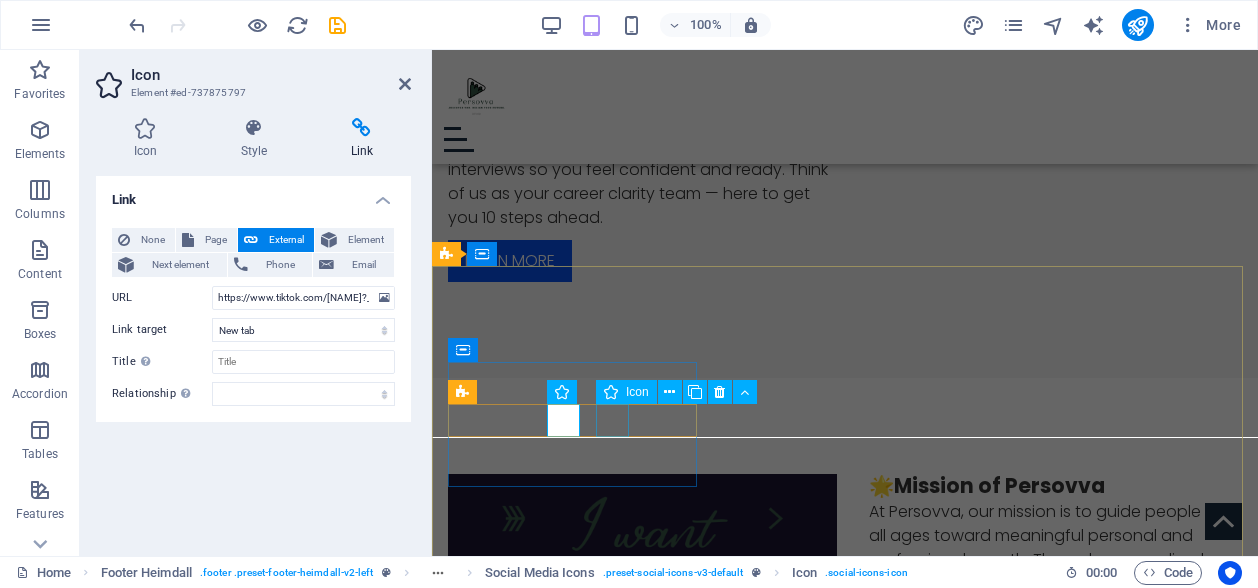 click at bounding box center (575, 1141) 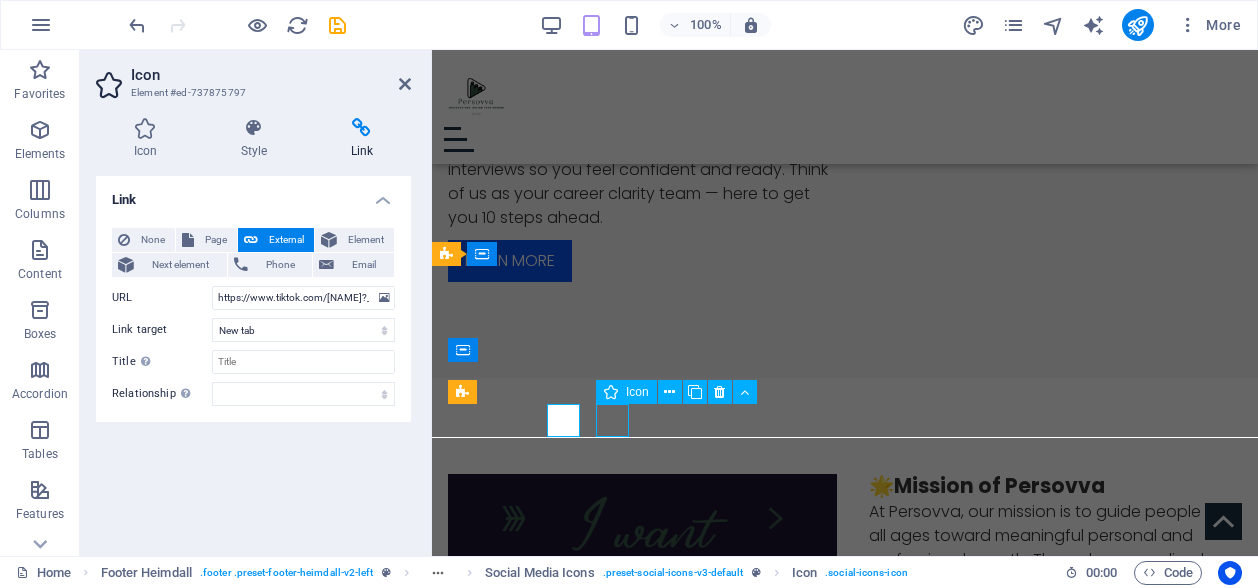scroll, scrollTop: 988, scrollLeft: 0, axis: vertical 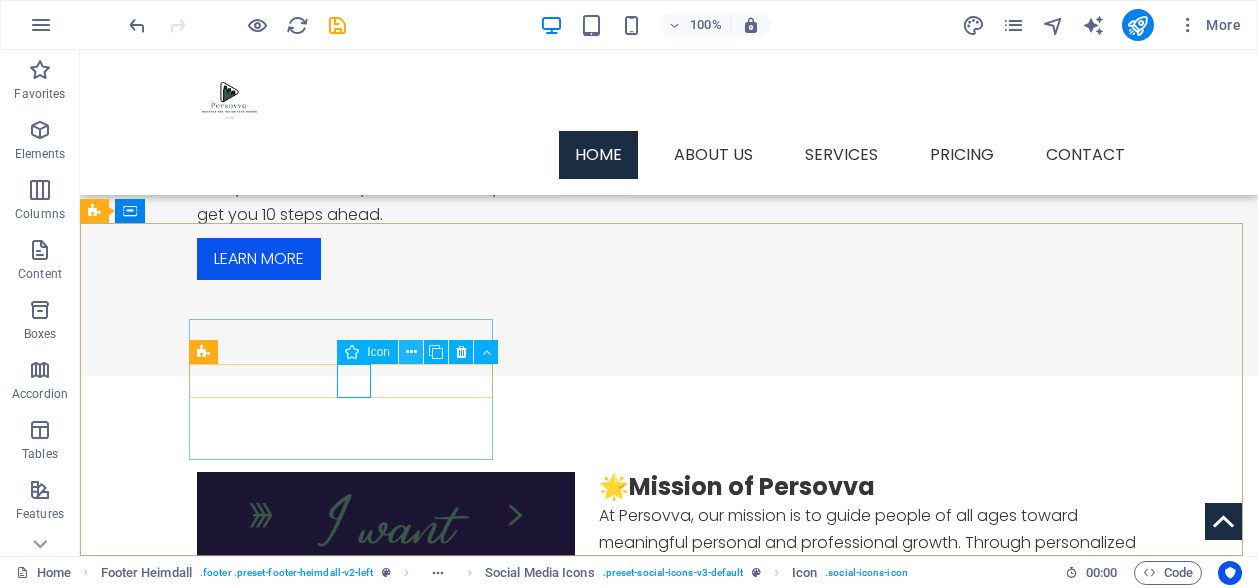 click at bounding box center [411, 352] 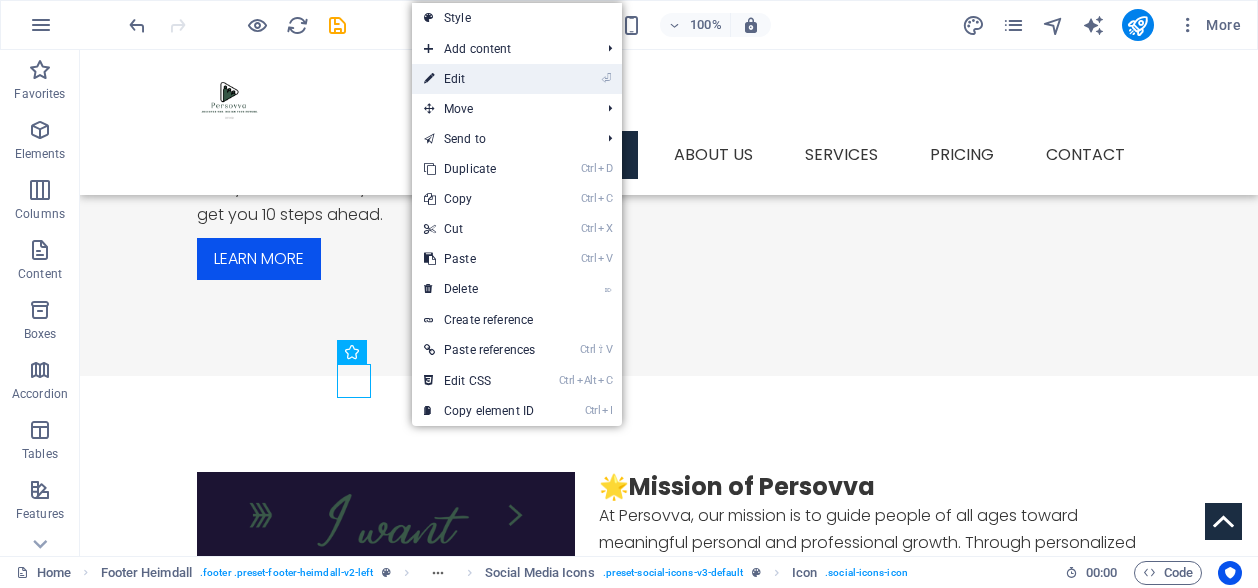 drag, startPoint x: 494, startPoint y: 79, endPoint x: 61, endPoint y: 29, distance: 435.8773 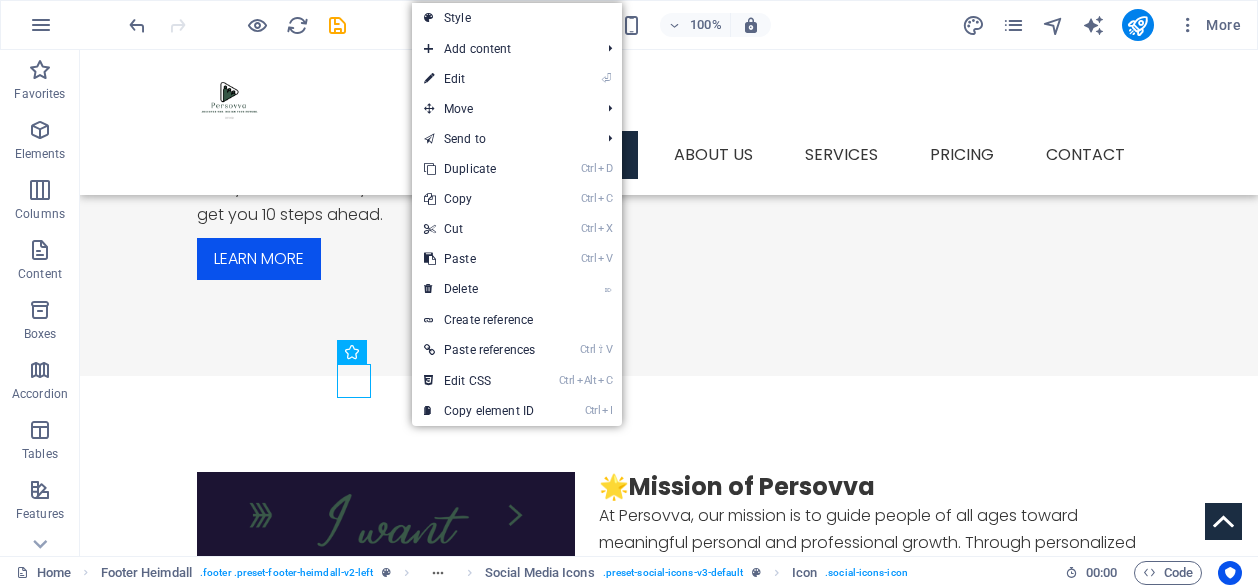 scroll, scrollTop: 980, scrollLeft: 0, axis: vertical 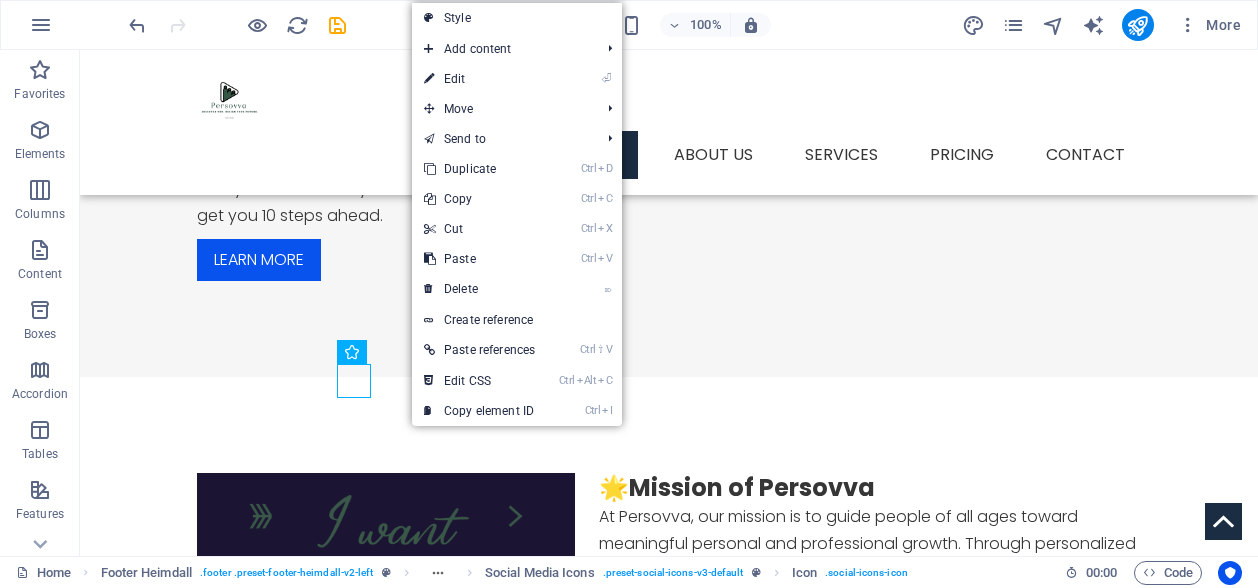 select on "xMidYMid" 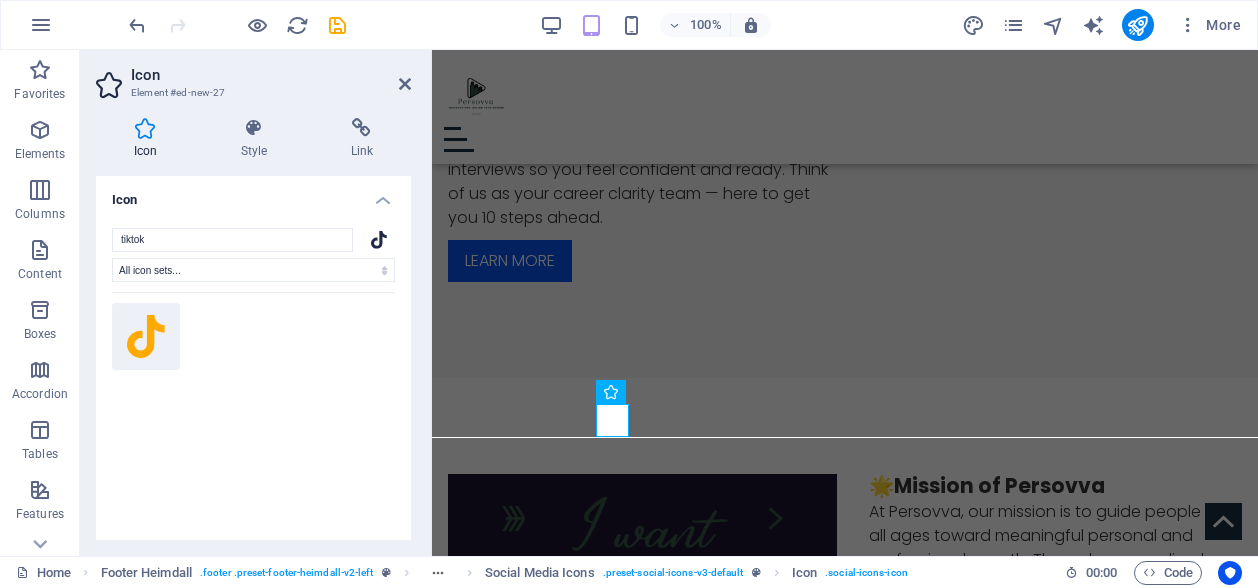 click 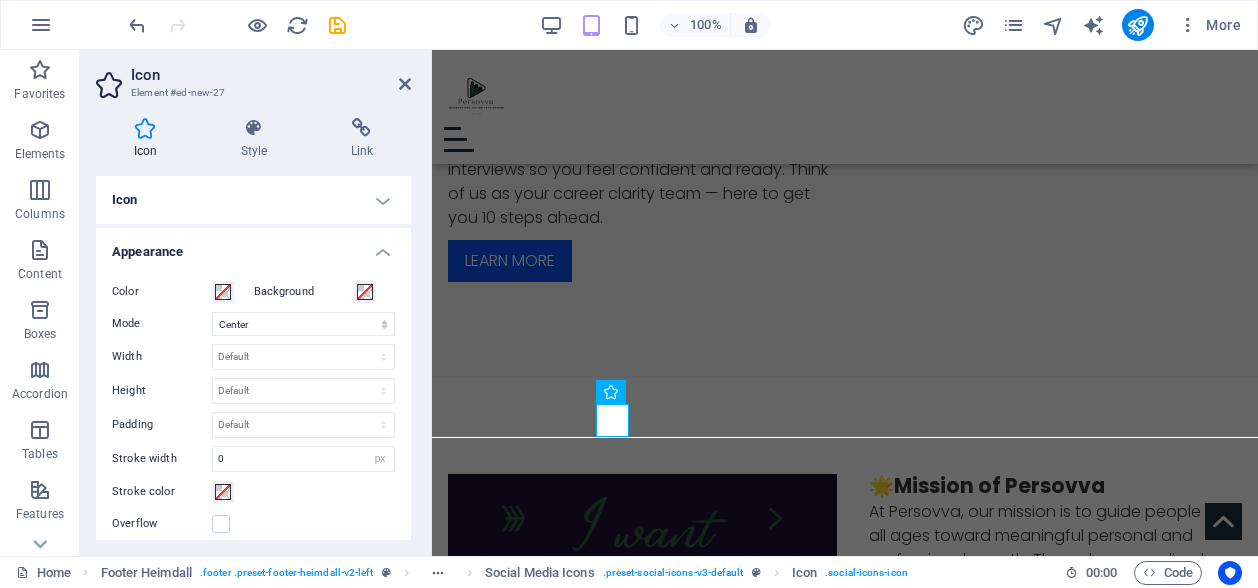 click on "Icon" at bounding box center (253, 200) 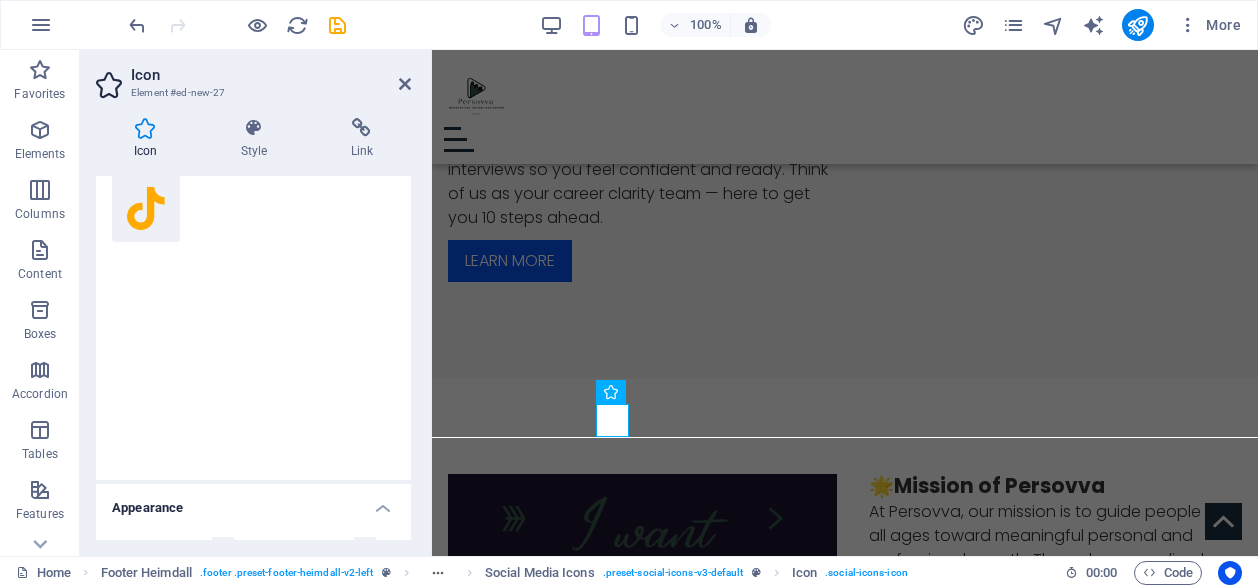 scroll, scrollTop: 0, scrollLeft: 0, axis: both 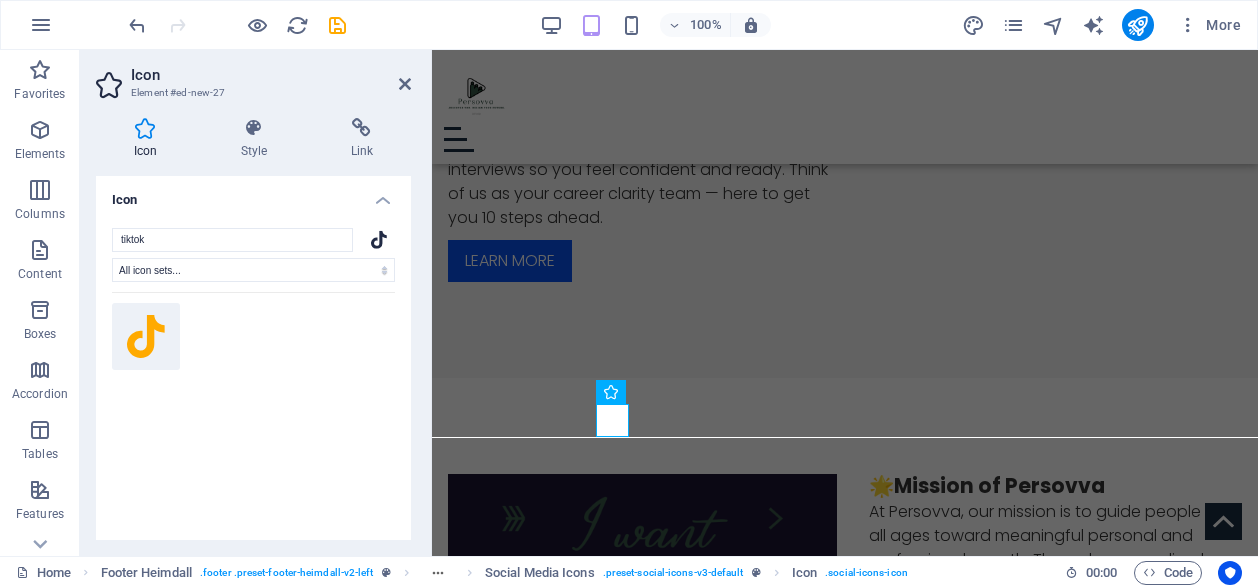 click 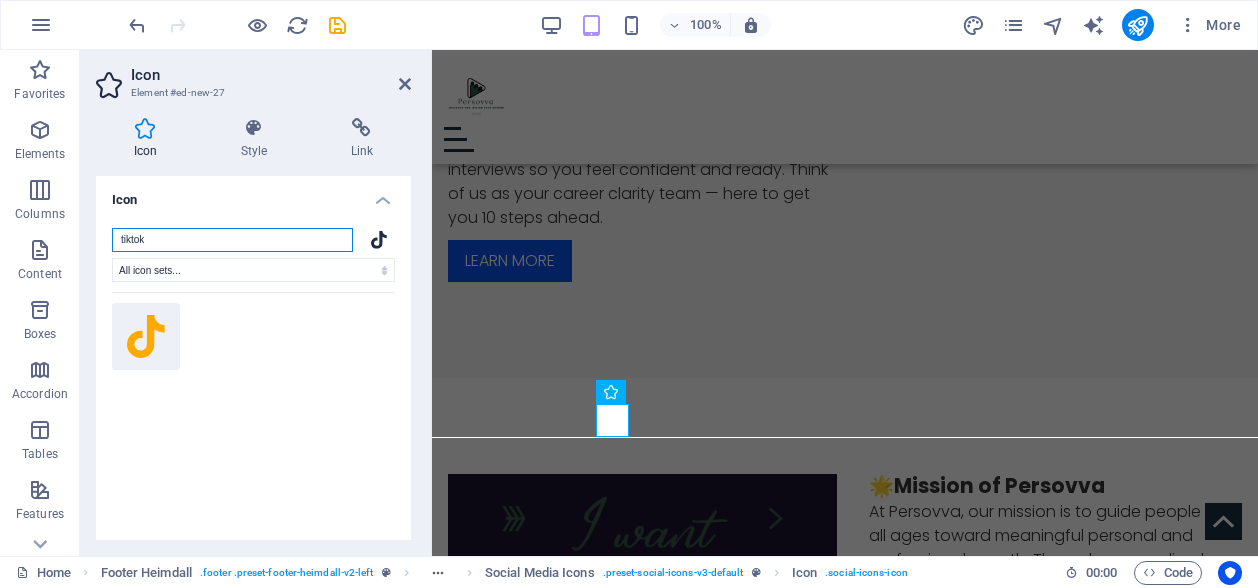 click on "tiktok" at bounding box center [232, 240] 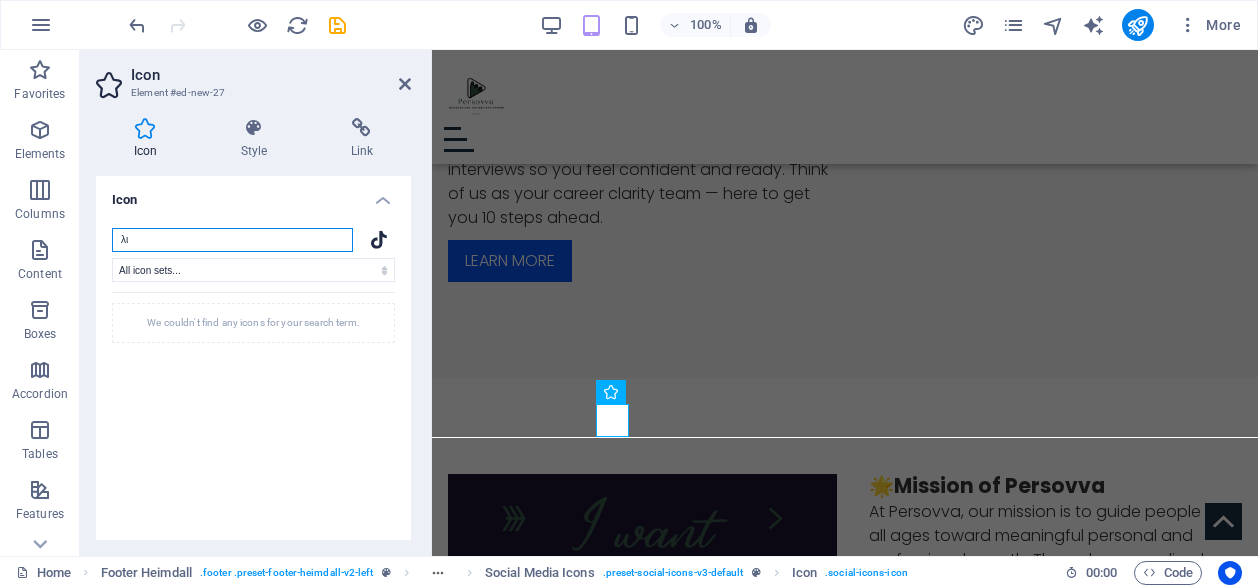 type on "λ" 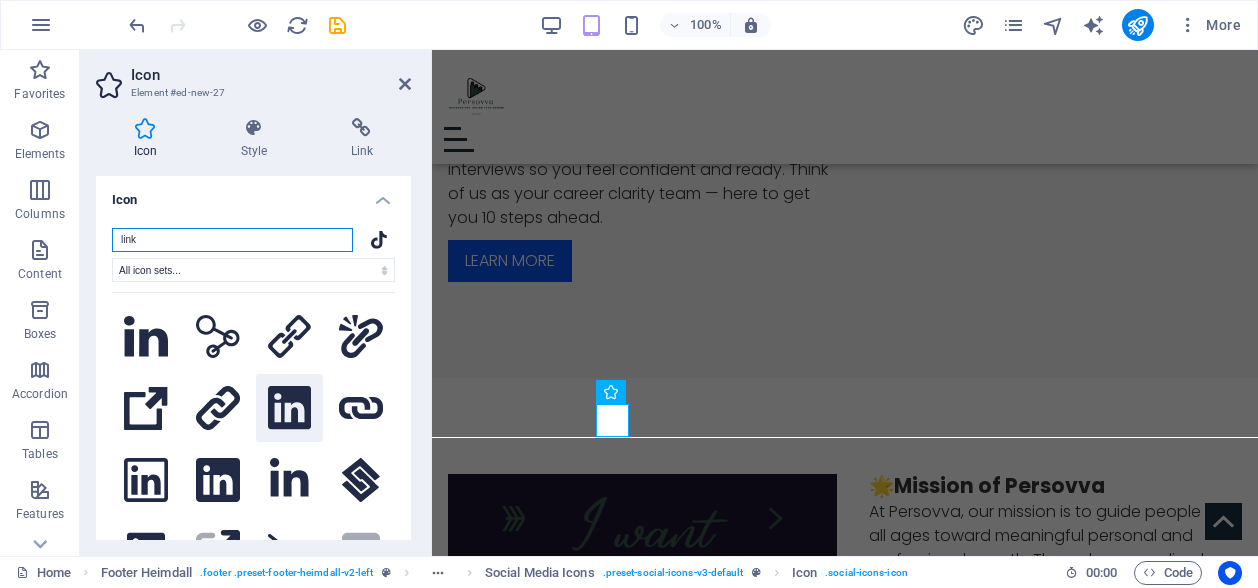 type on "link" 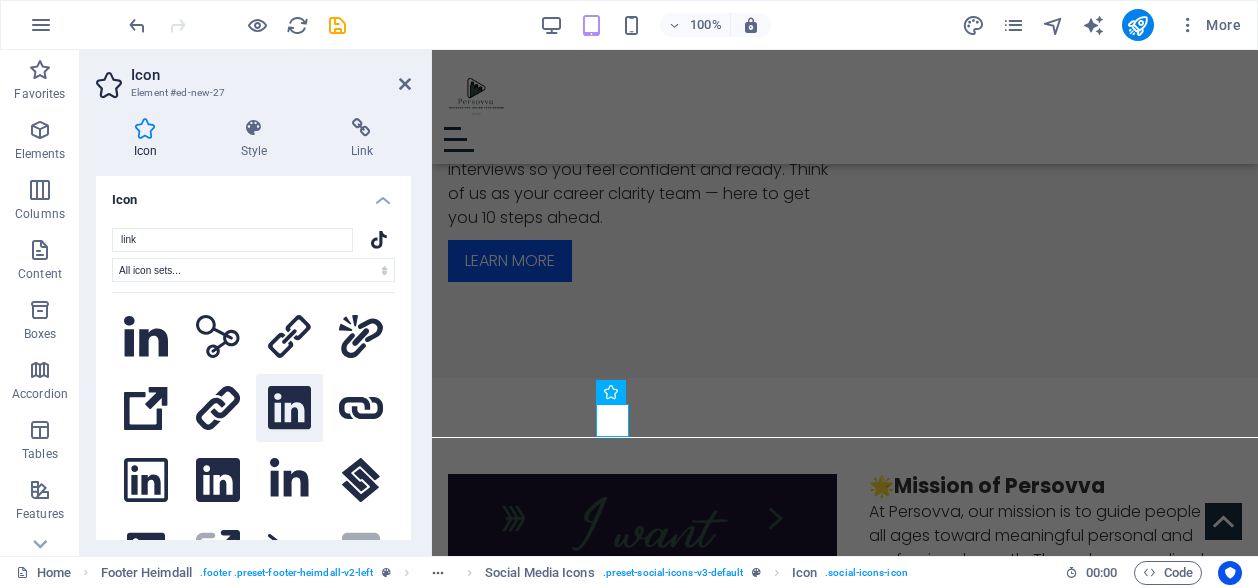 click 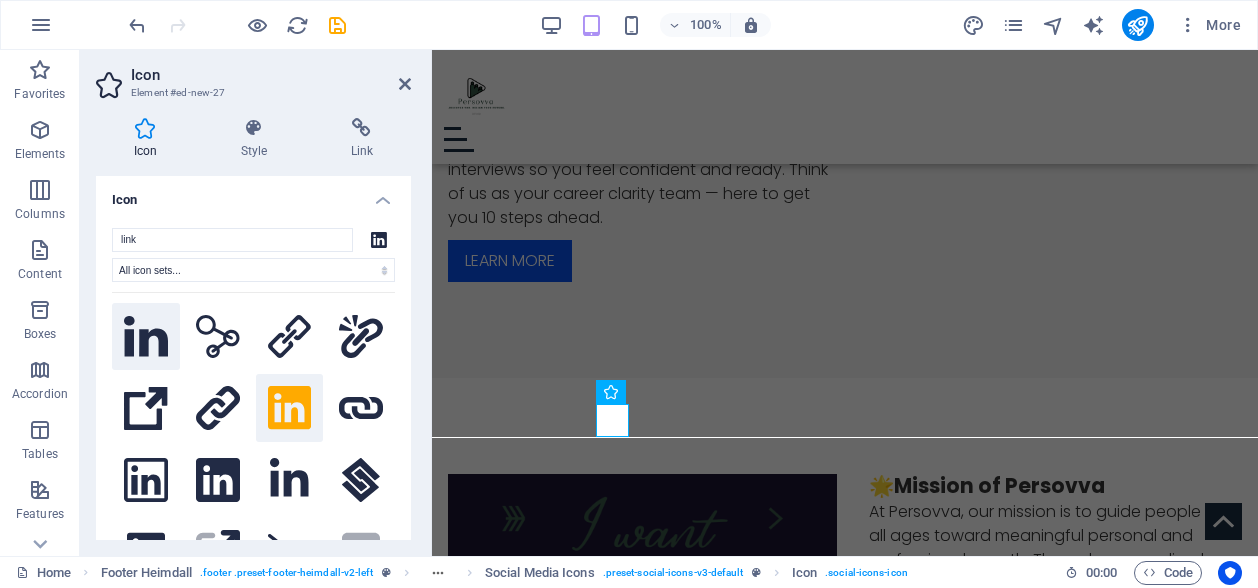 click 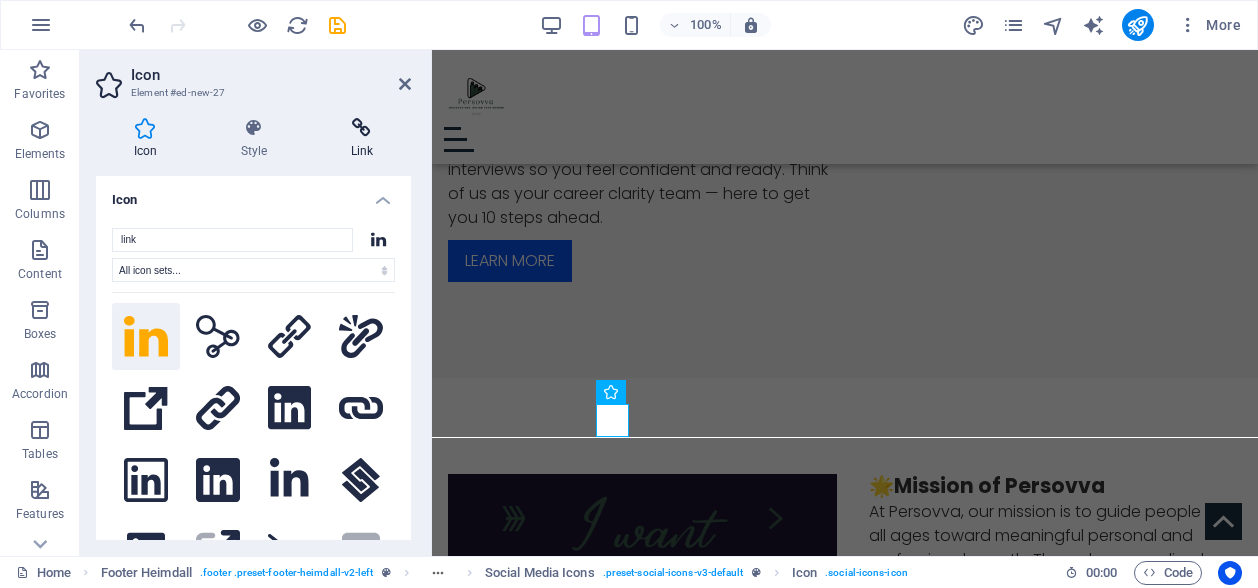 click at bounding box center [362, 128] 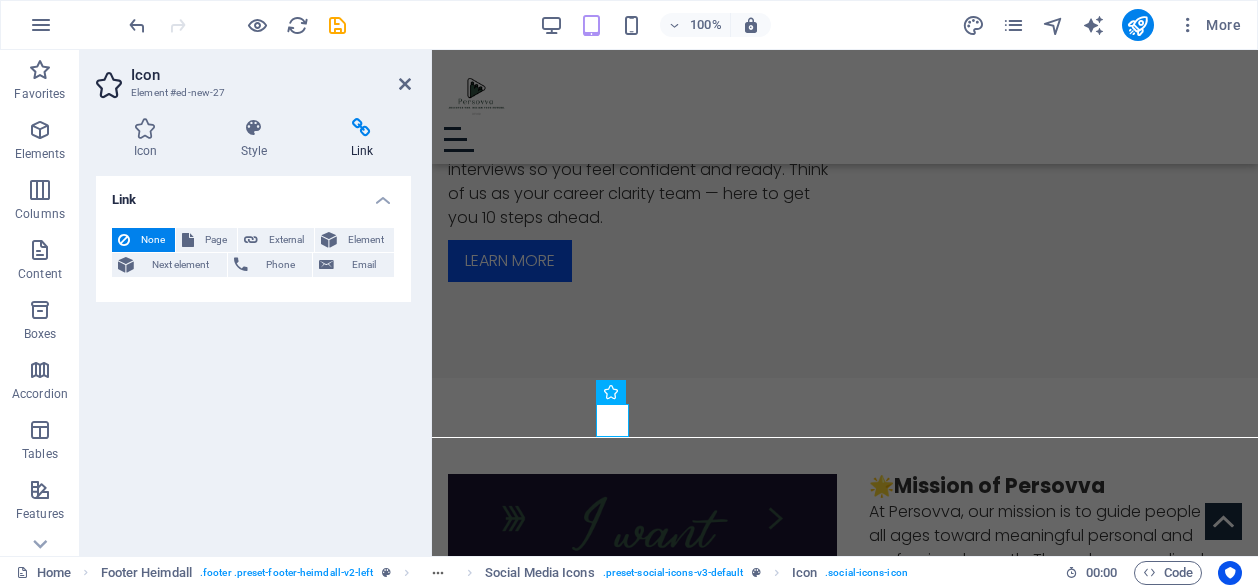 drag, startPoint x: 278, startPoint y: 235, endPoint x: 207, endPoint y: 402, distance: 181.46625 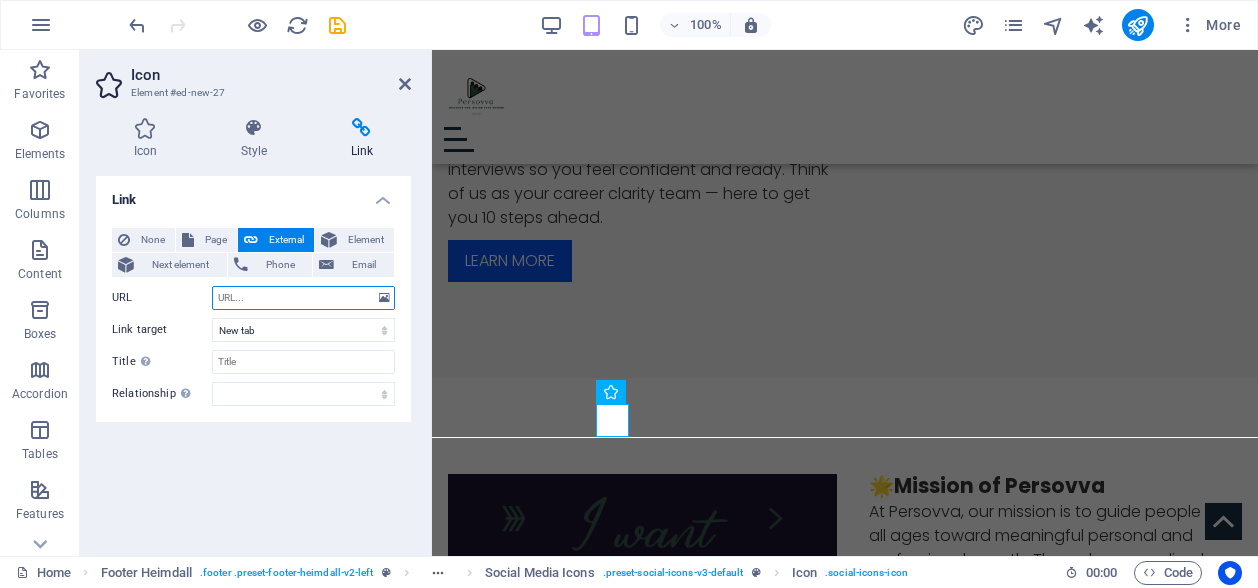 click on "URL" at bounding box center (303, 298) 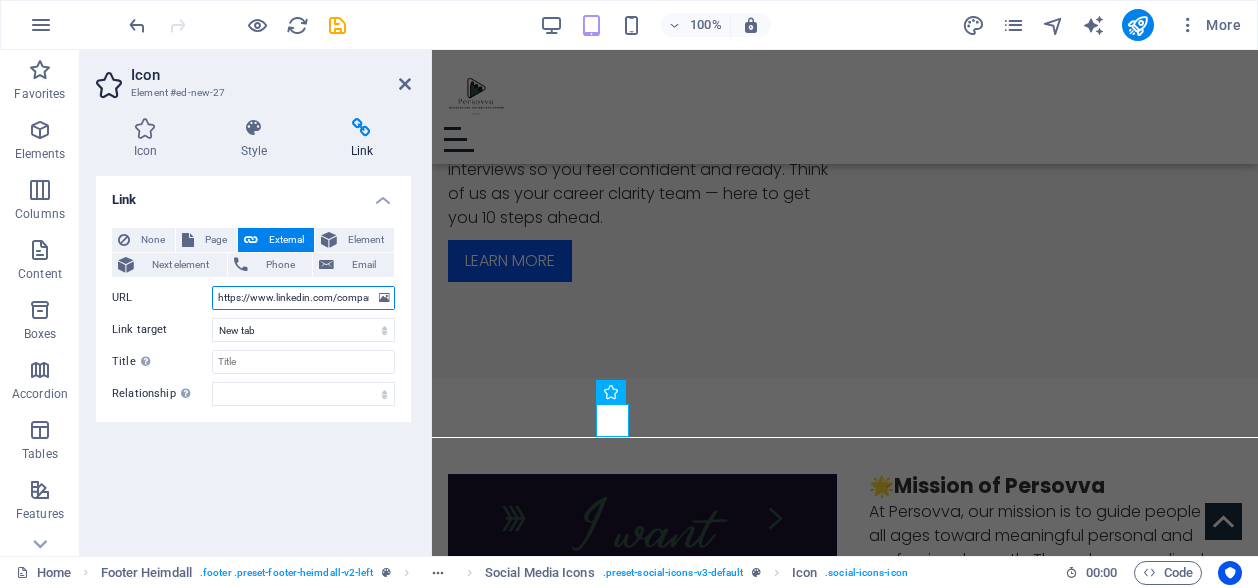 scroll, scrollTop: 0, scrollLeft: 500, axis: horizontal 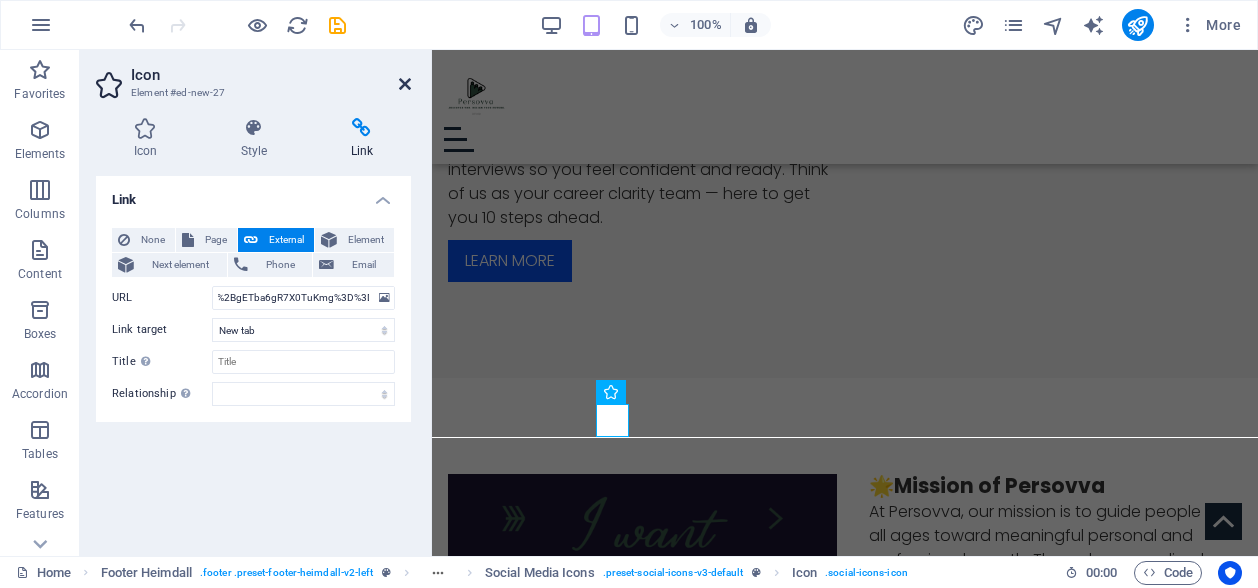 click at bounding box center [405, 84] 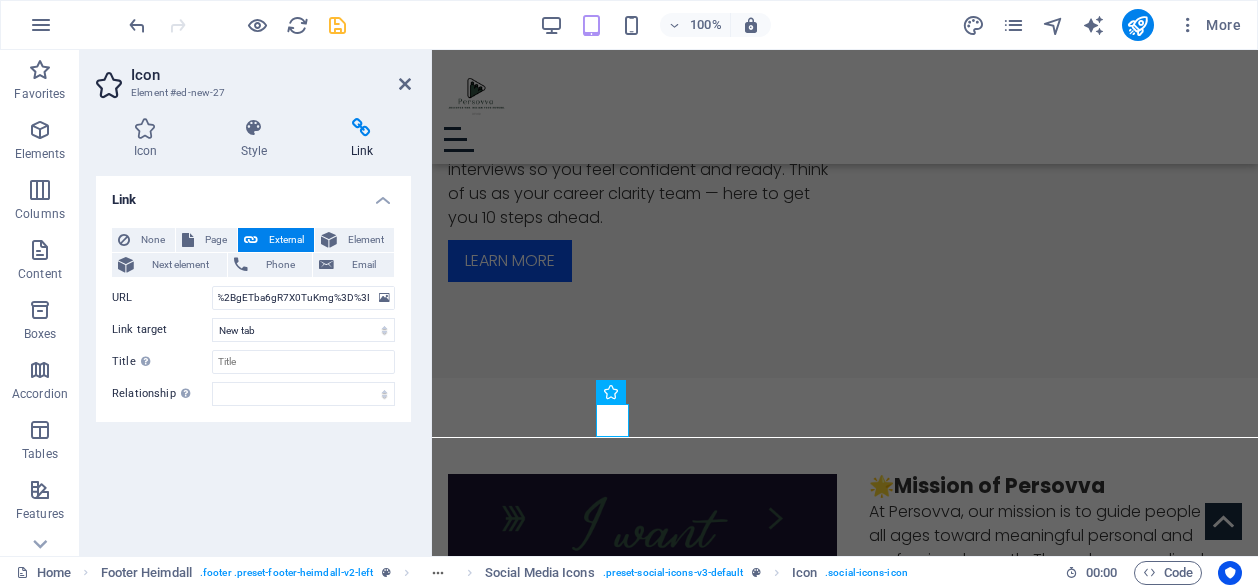 click at bounding box center [337, 25] 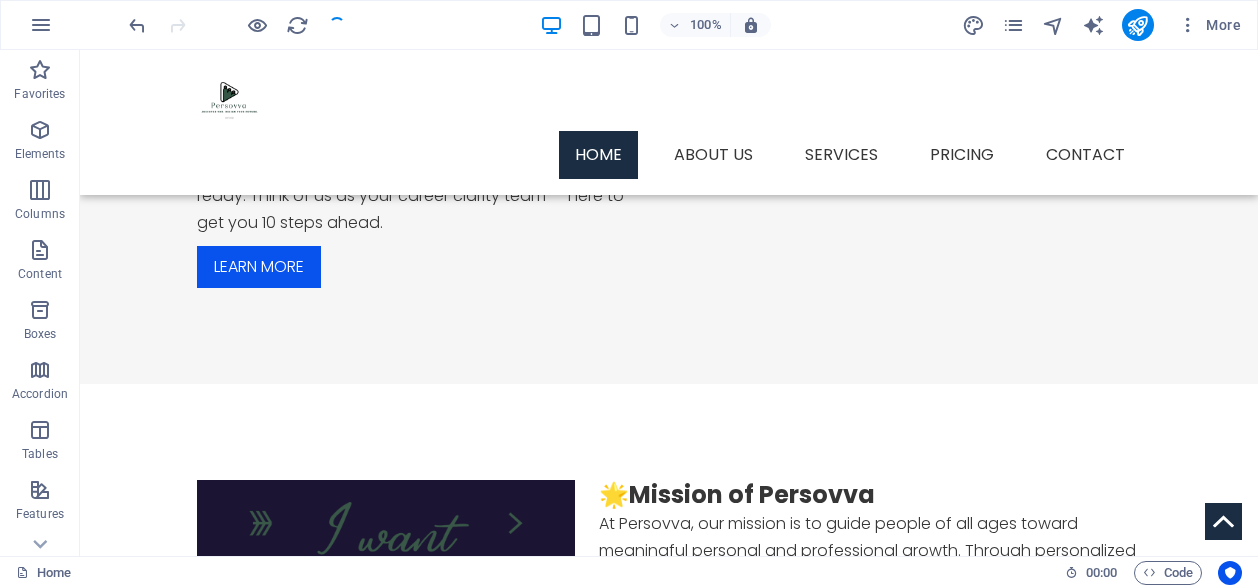 scroll, scrollTop: 988, scrollLeft: 0, axis: vertical 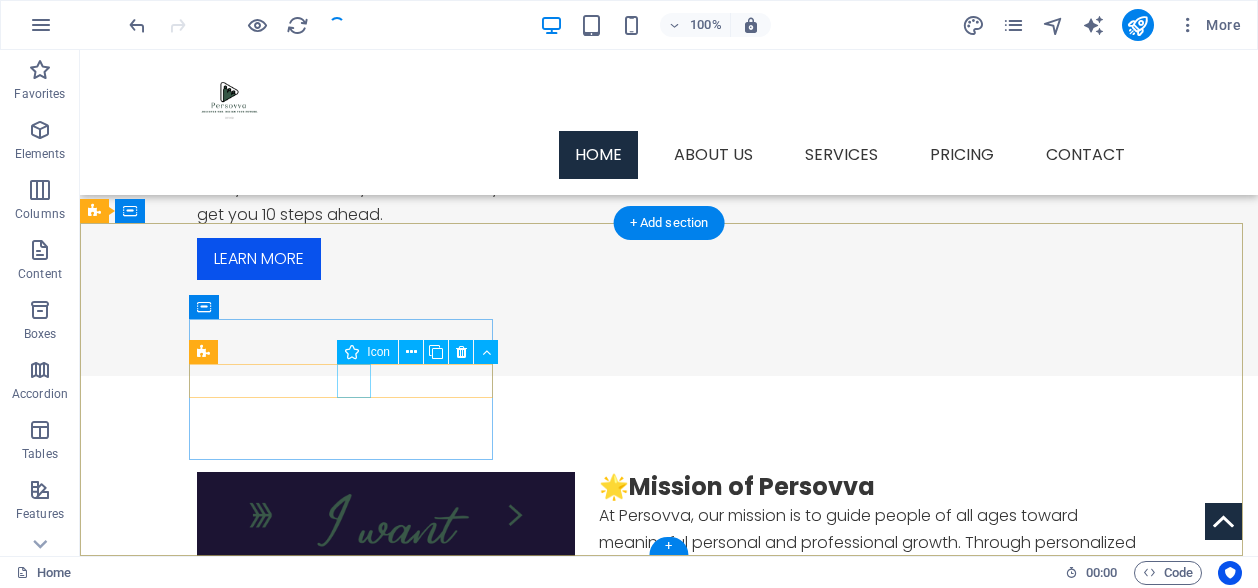 click at bounding box center (248, 1037) 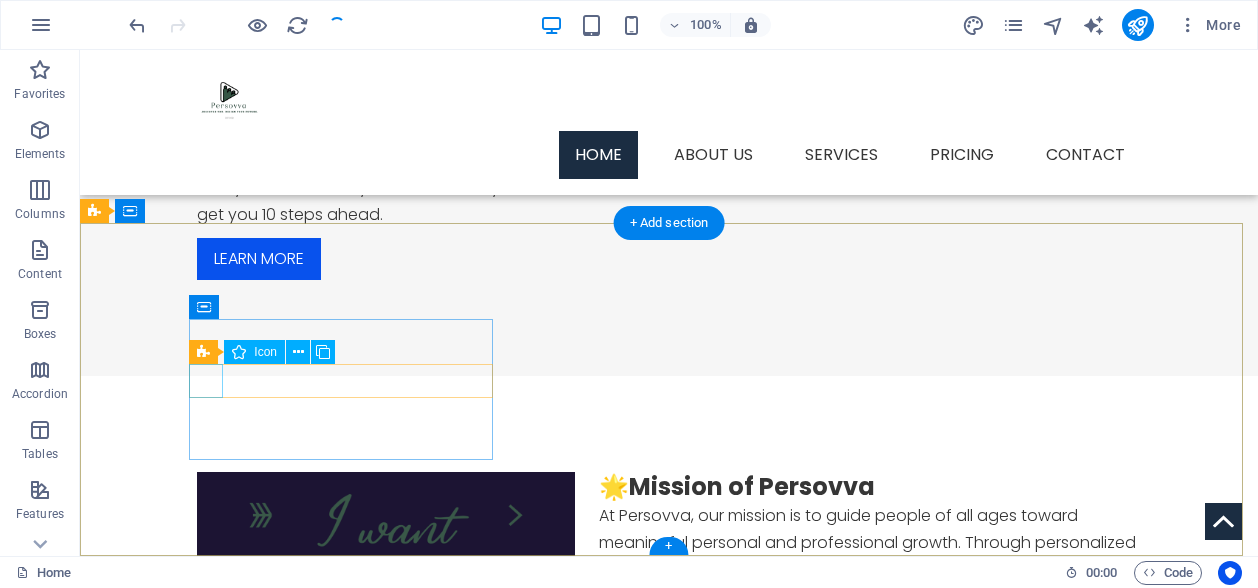 drag, startPoint x: 284, startPoint y: 385, endPoint x: 345, endPoint y: 419, distance: 69.83552 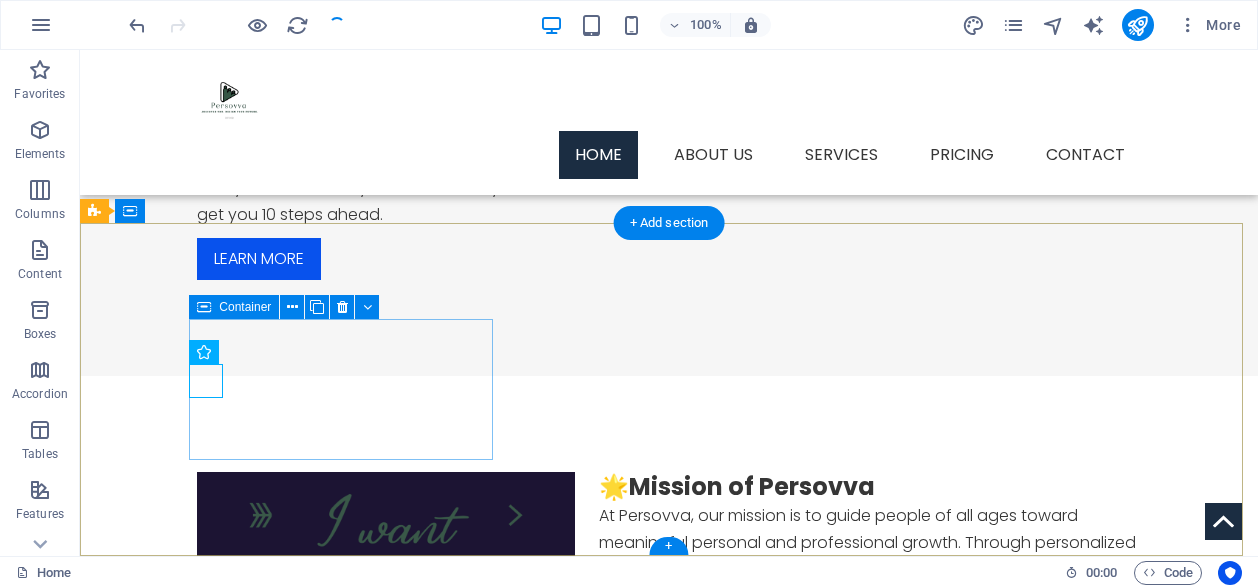 click on "Find us on:" at bounding box center [248, 1013] 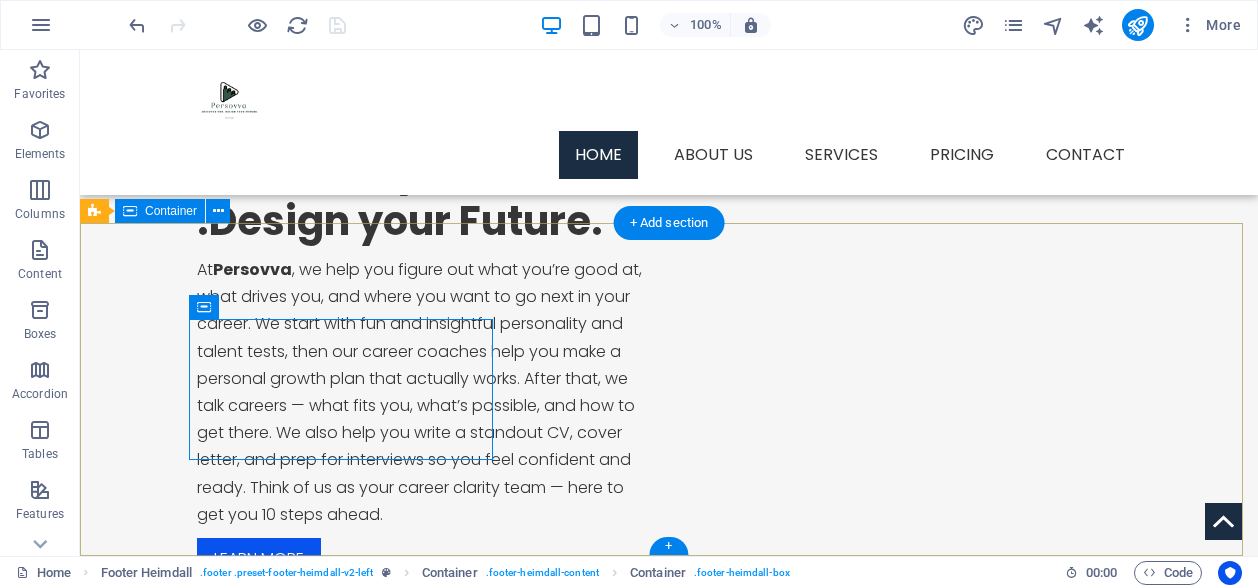 scroll, scrollTop: 988, scrollLeft: 0, axis: vertical 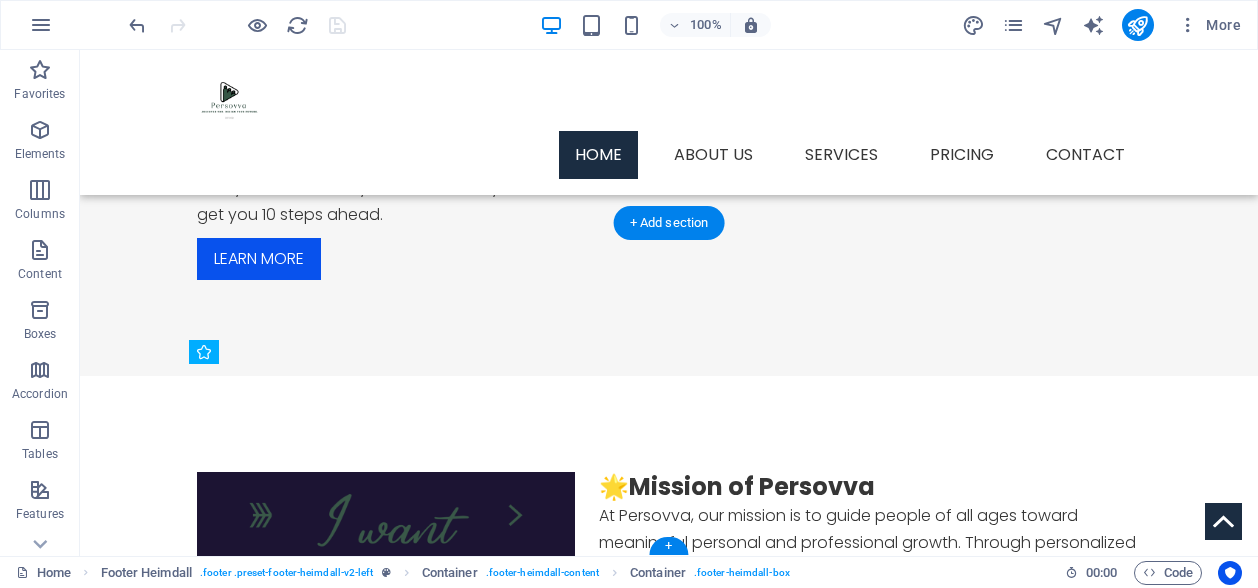 drag, startPoint x: 358, startPoint y: 378, endPoint x: 214, endPoint y: 385, distance: 144.17004 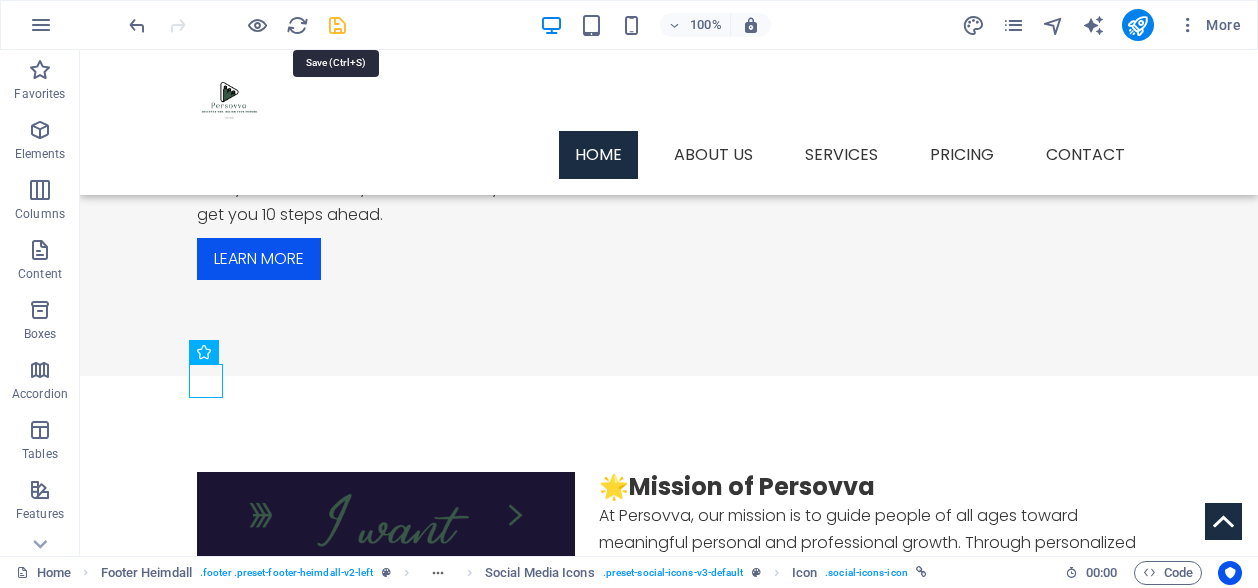 click at bounding box center [337, 25] 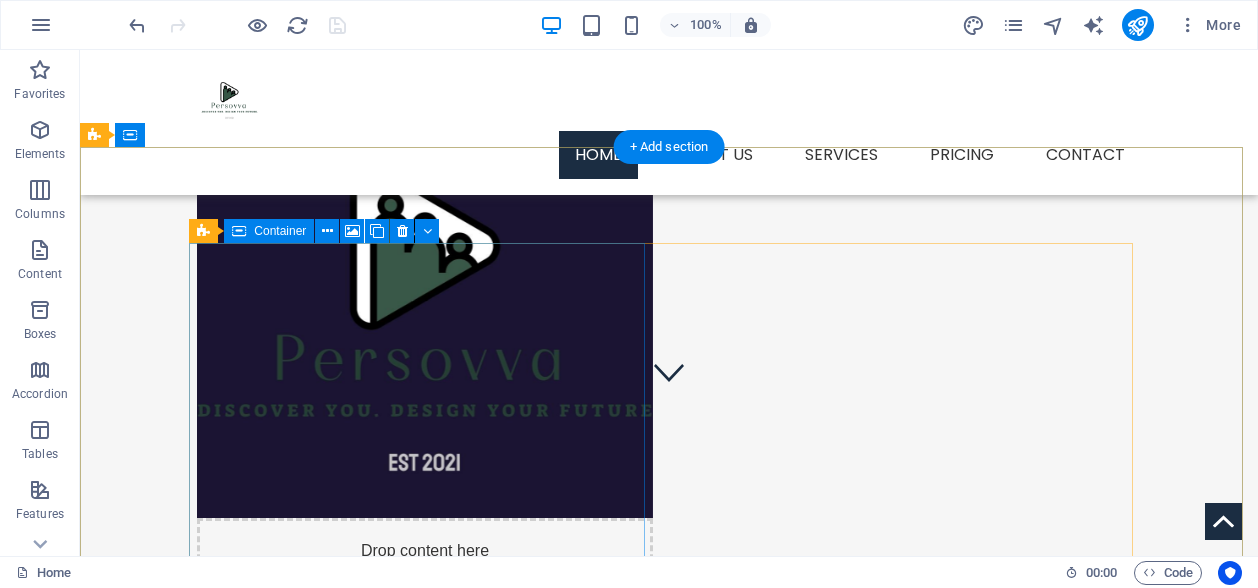scroll, scrollTop: 0, scrollLeft: 0, axis: both 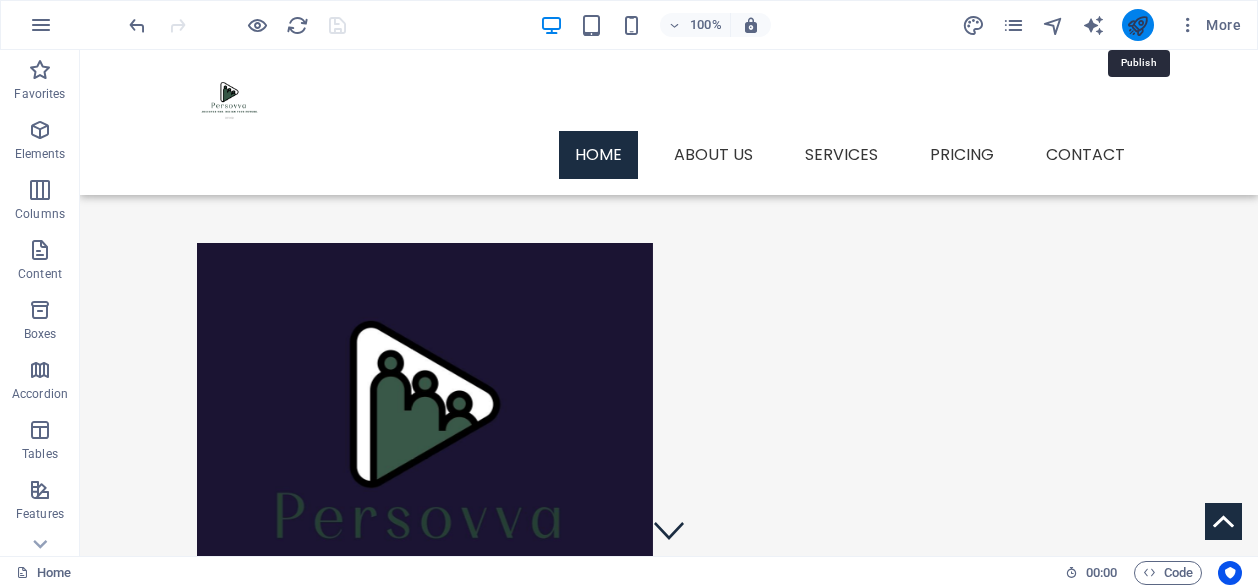 drag, startPoint x: 1140, startPoint y: 26, endPoint x: 1130, endPoint y: 30, distance: 10.770329 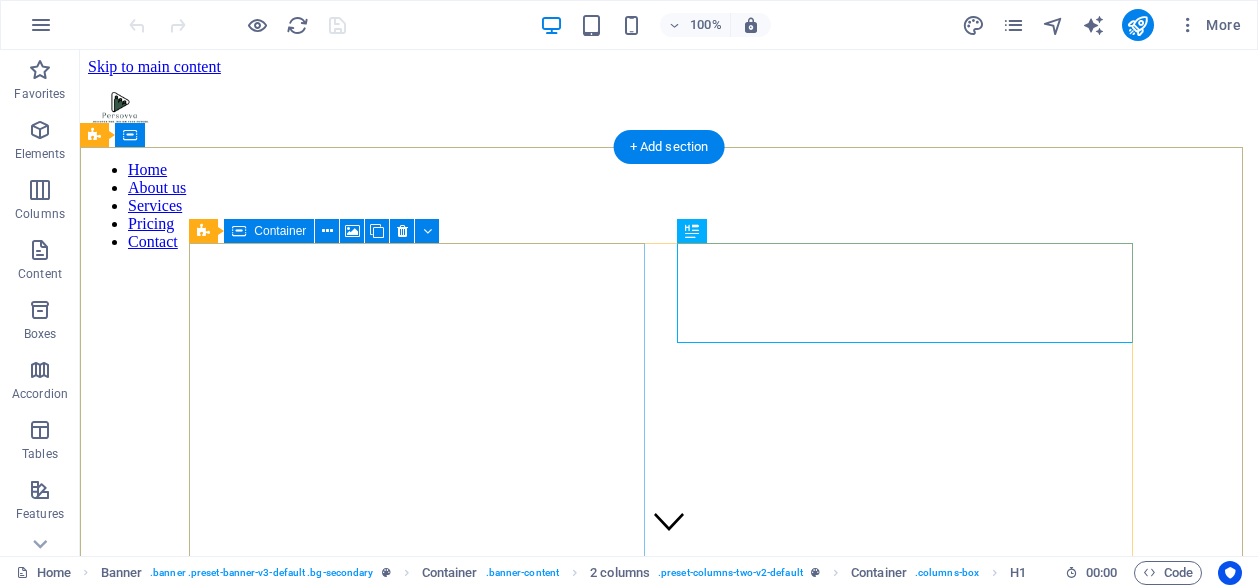 scroll, scrollTop: 0, scrollLeft: 0, axis: both 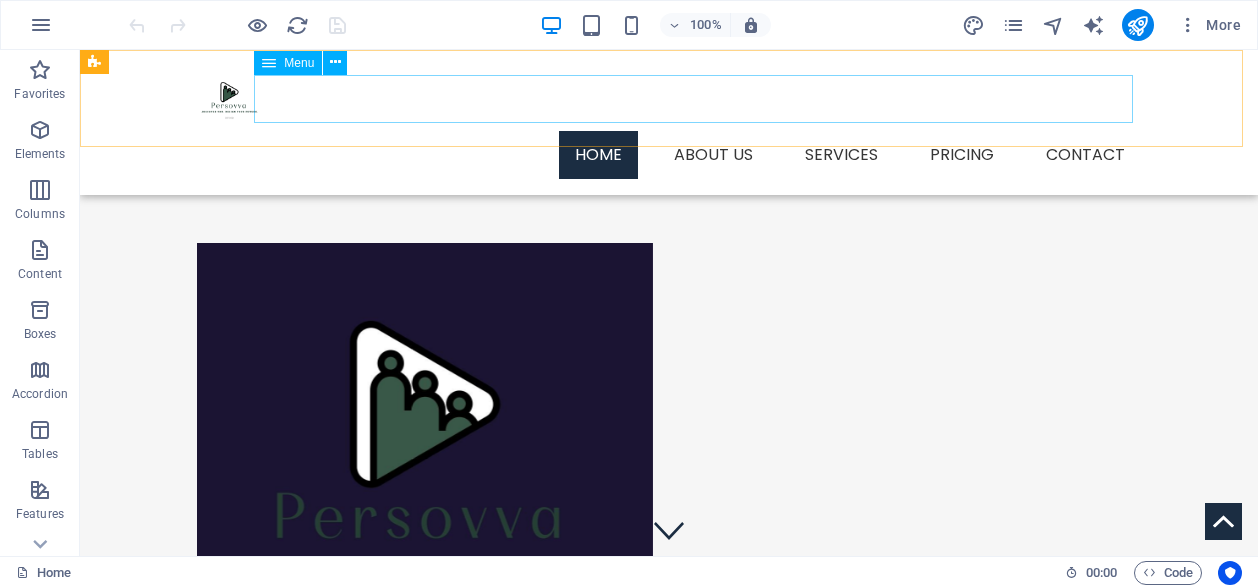 click on "Home About us Services Pricing Contact" at bounding box center [669, 155] 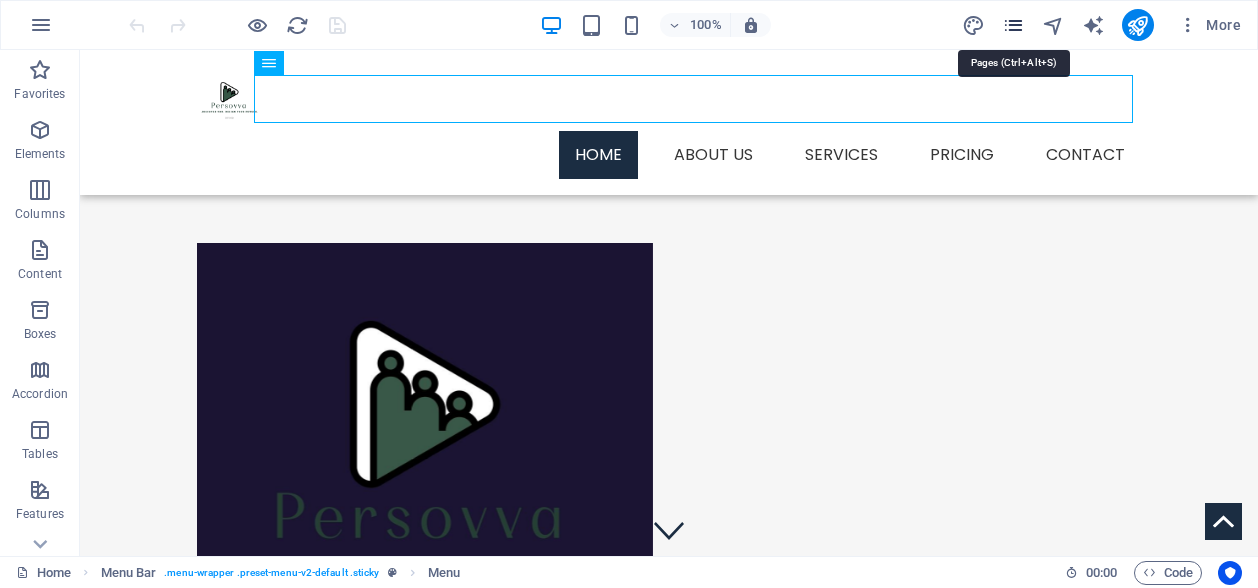 click at bounding box center [1013, 25] 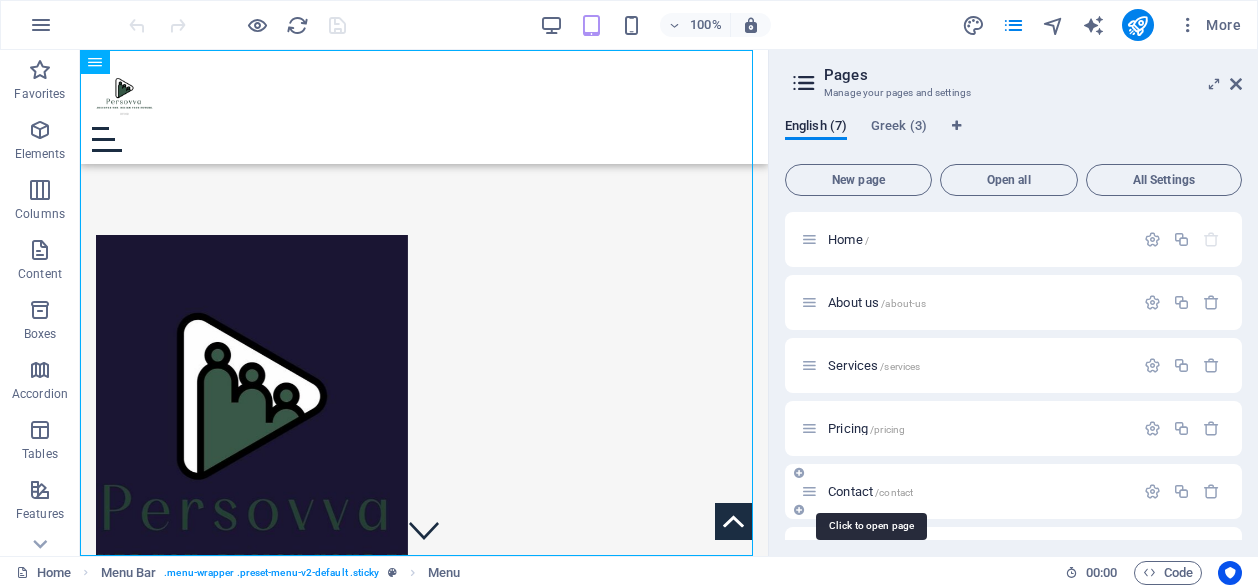 click on "Contact /contact" at bounding box center (870, 491) 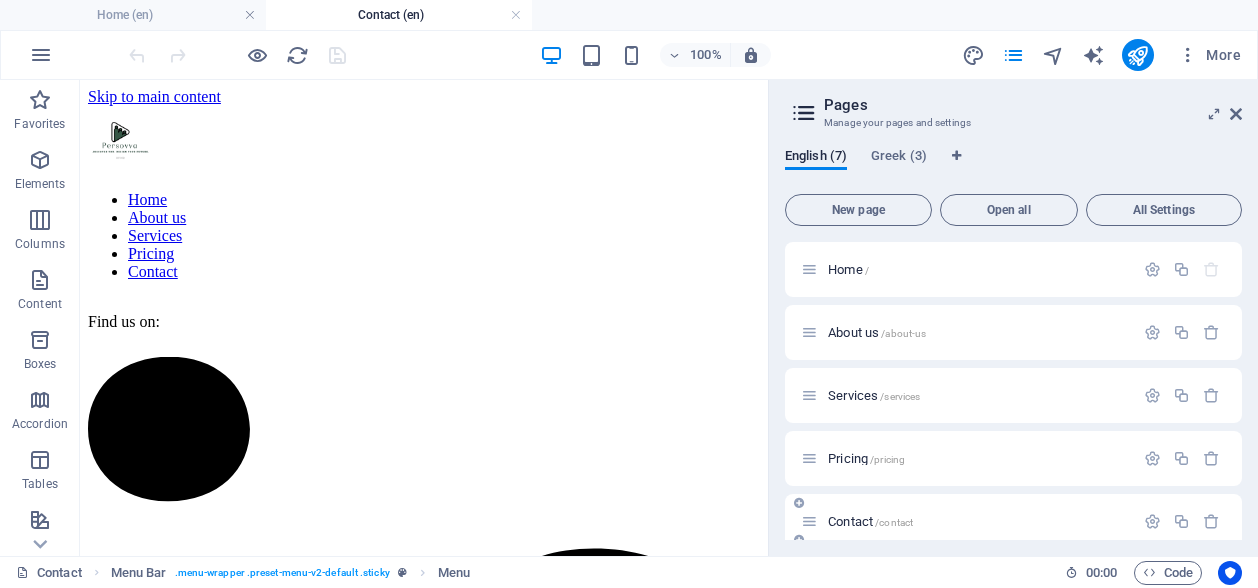 scroll, scrollTop: 0, scrollLeft: 0, axis: both 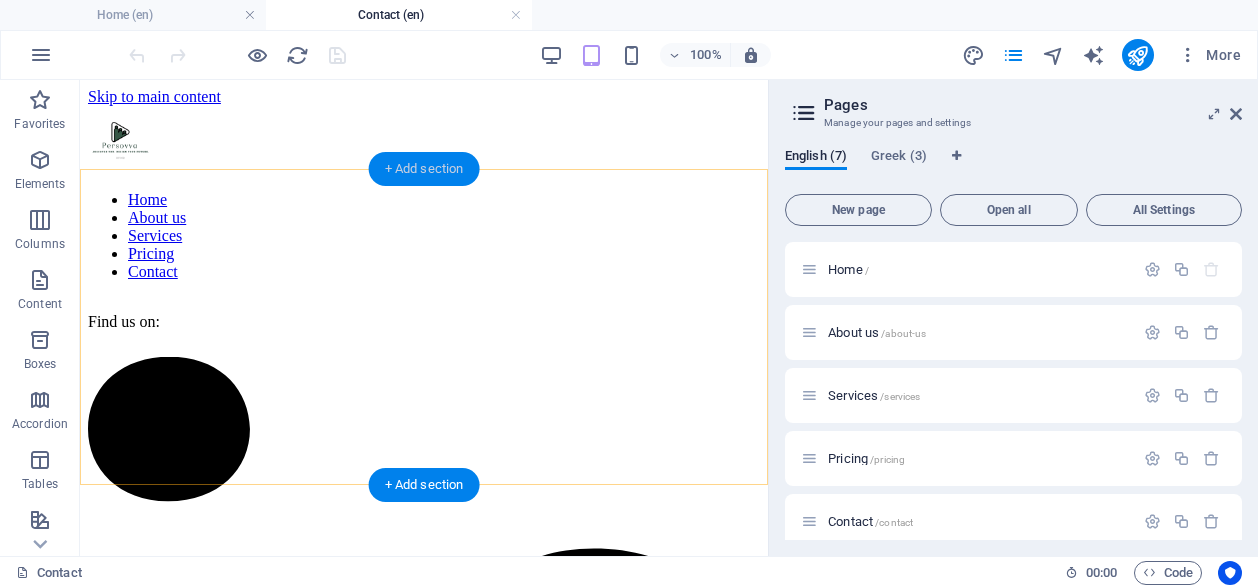 click on "+ Add section" at bounding box center [424, 169] 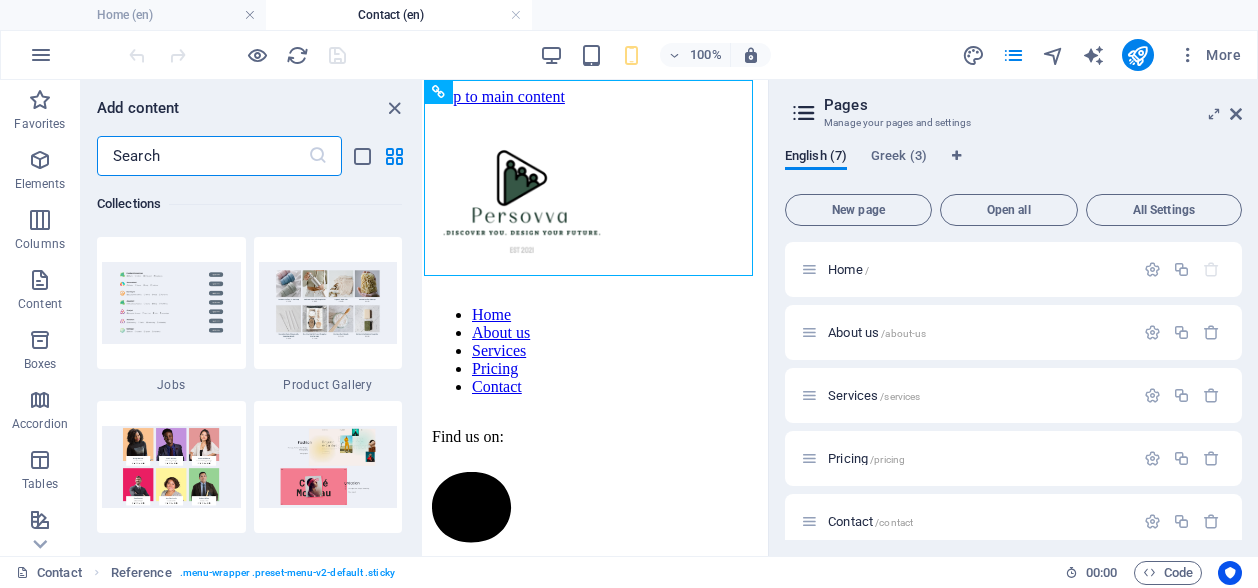 scroll, scrollTop: 18495, scrollLeft: 0, axis: vertical 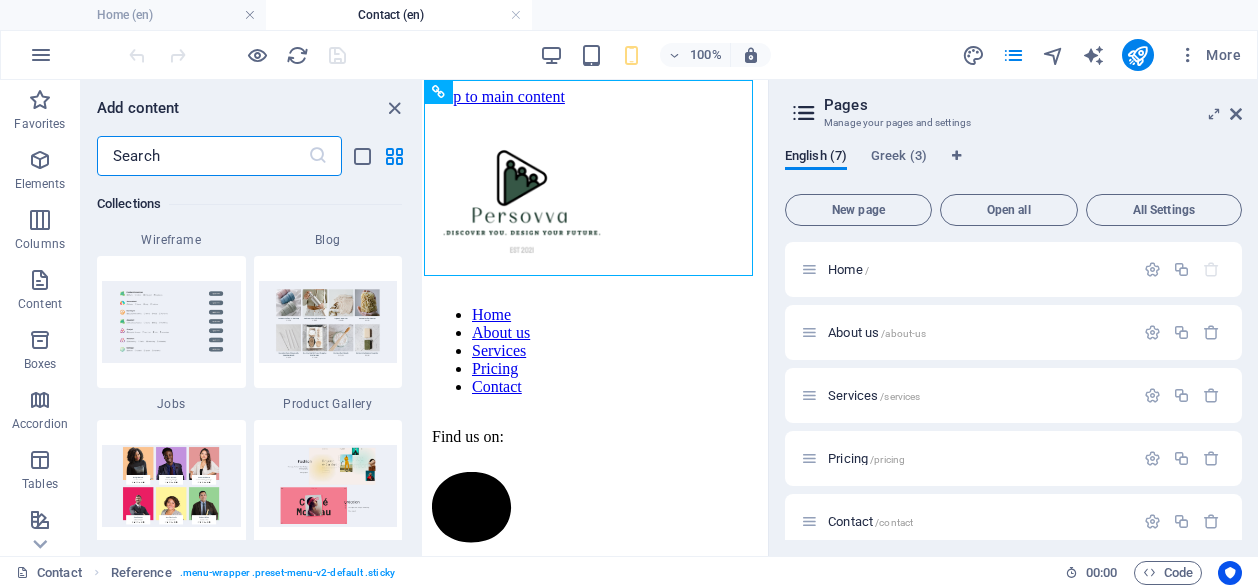 click at bounding box center [202, 156] 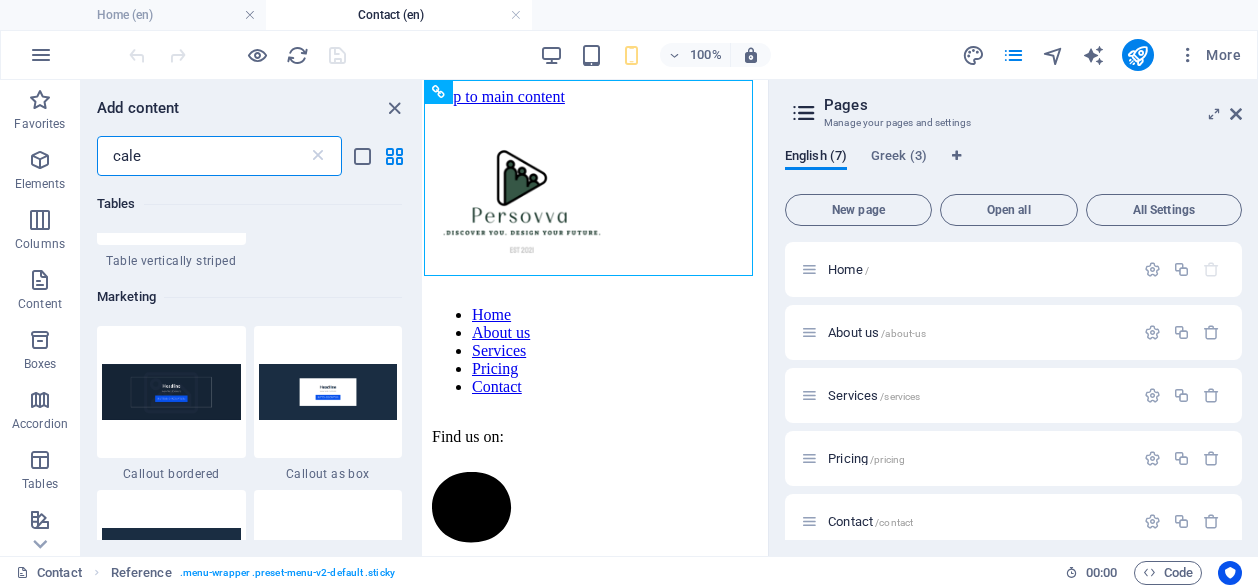 scroll, scrollTop: 0, scrollLeft: 0, axis: both 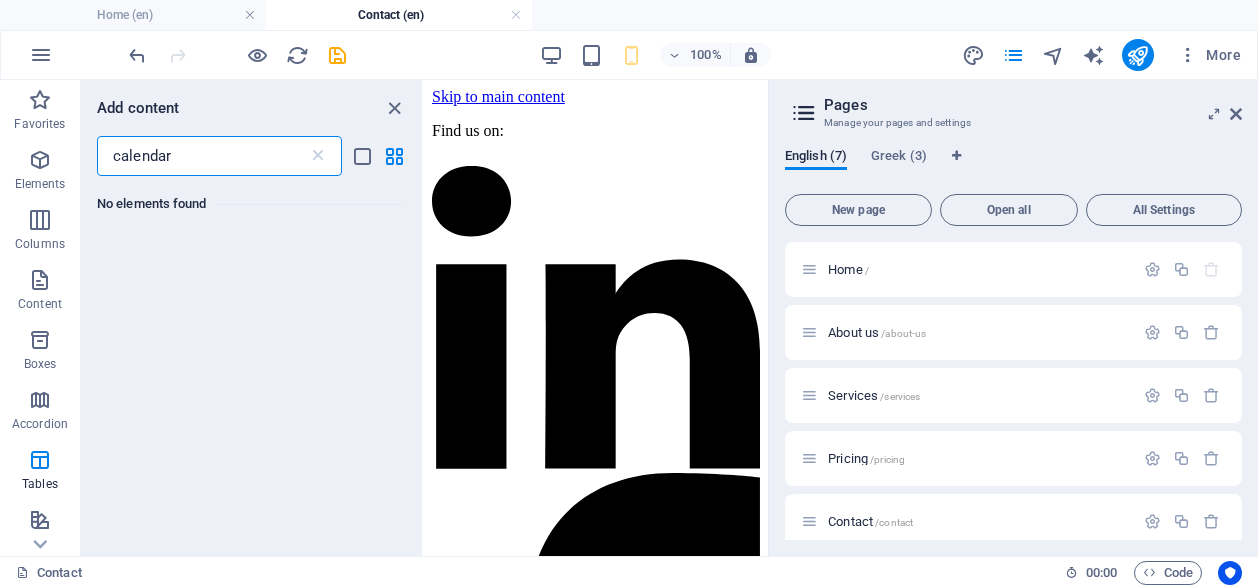 click on "calendar" at bounding box center (202, 156) 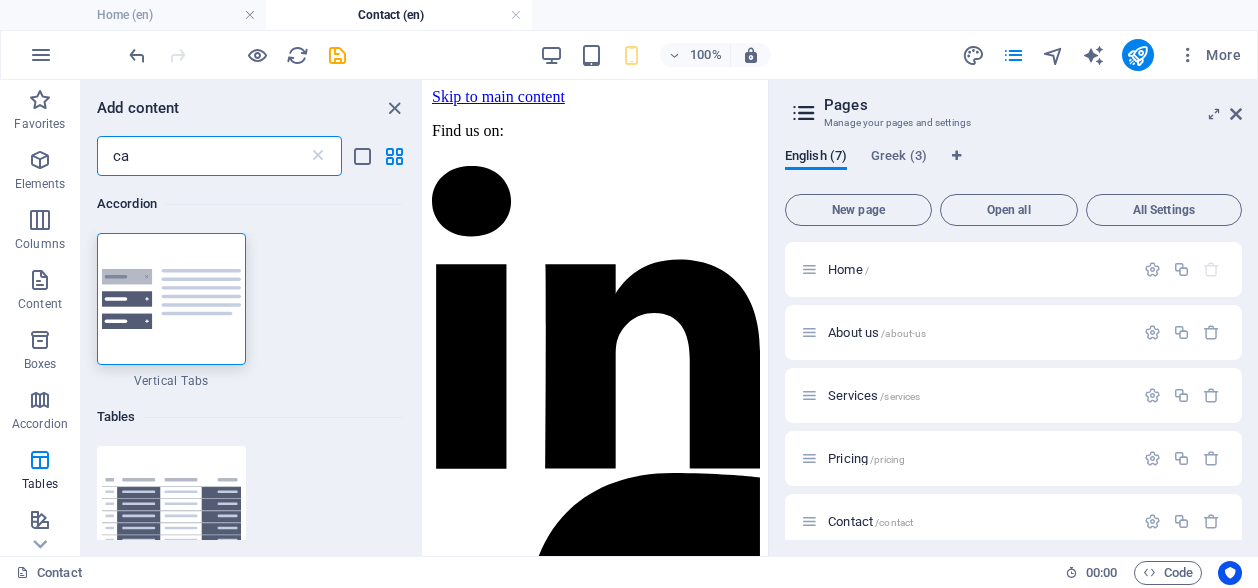 type on "c" 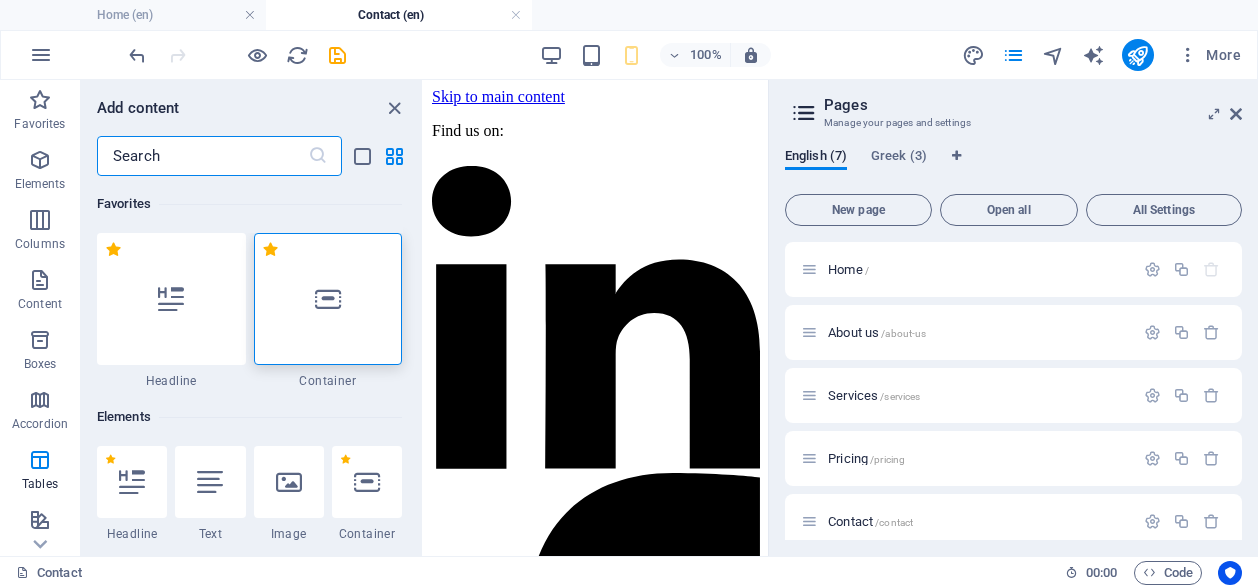 type 